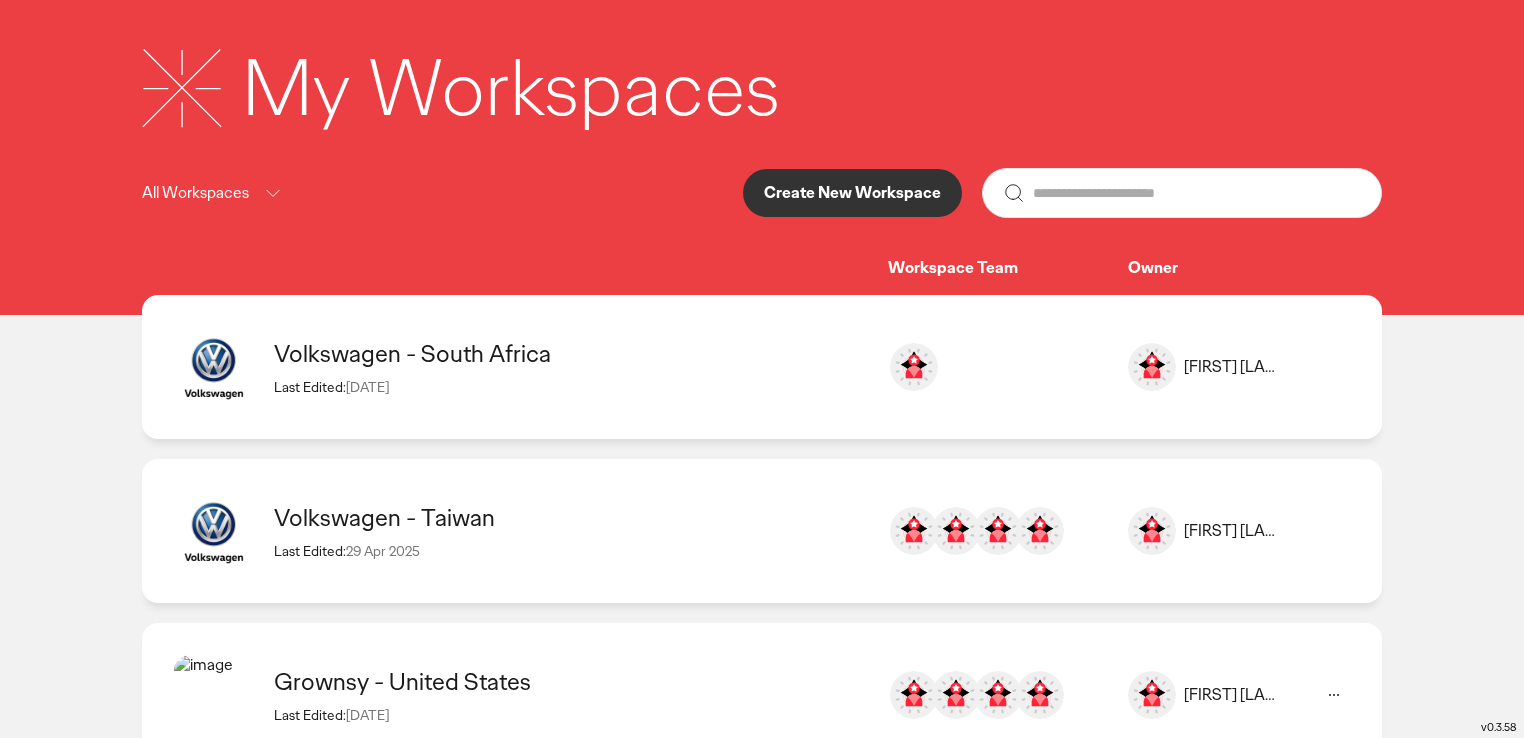 scroll, scrollTop: 0, scrollLeft: 0, axis: both 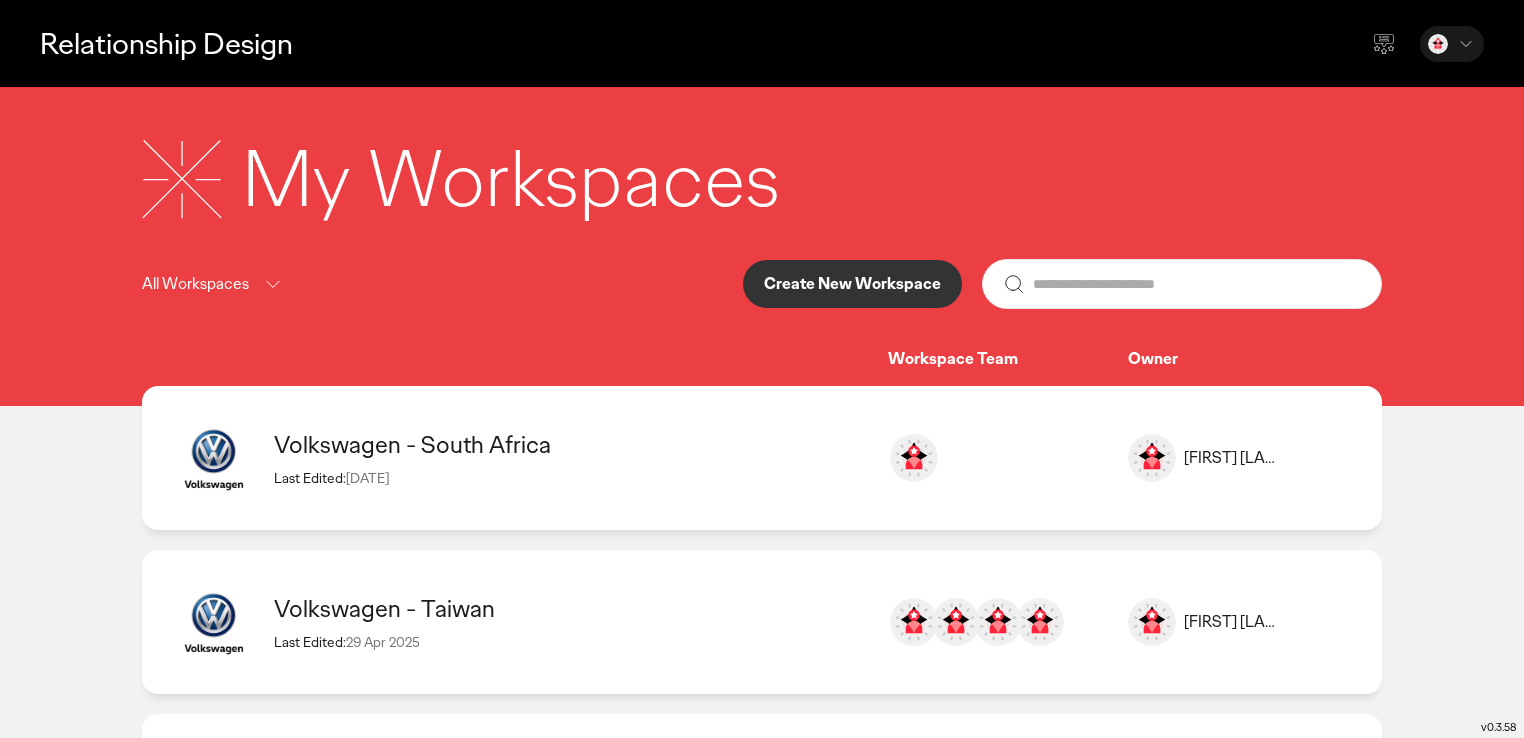click on "All Workspaces" at bounding box center (195, 284) 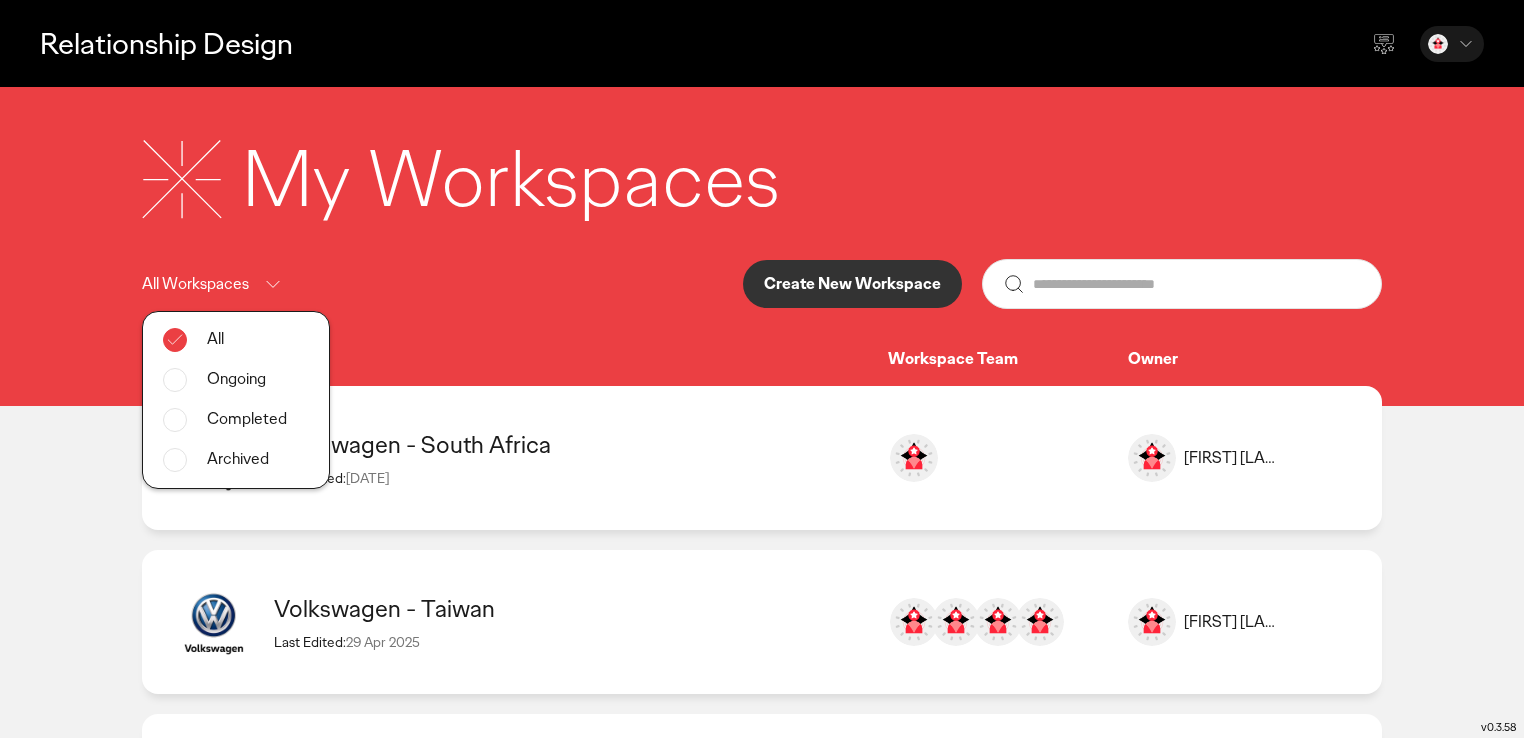 click on "My Workspaces All Workspaces   All  Ongoing  Completed  Archived  Create New Workspace   Workspace Team   Owner" at bounding box center (762, 248) 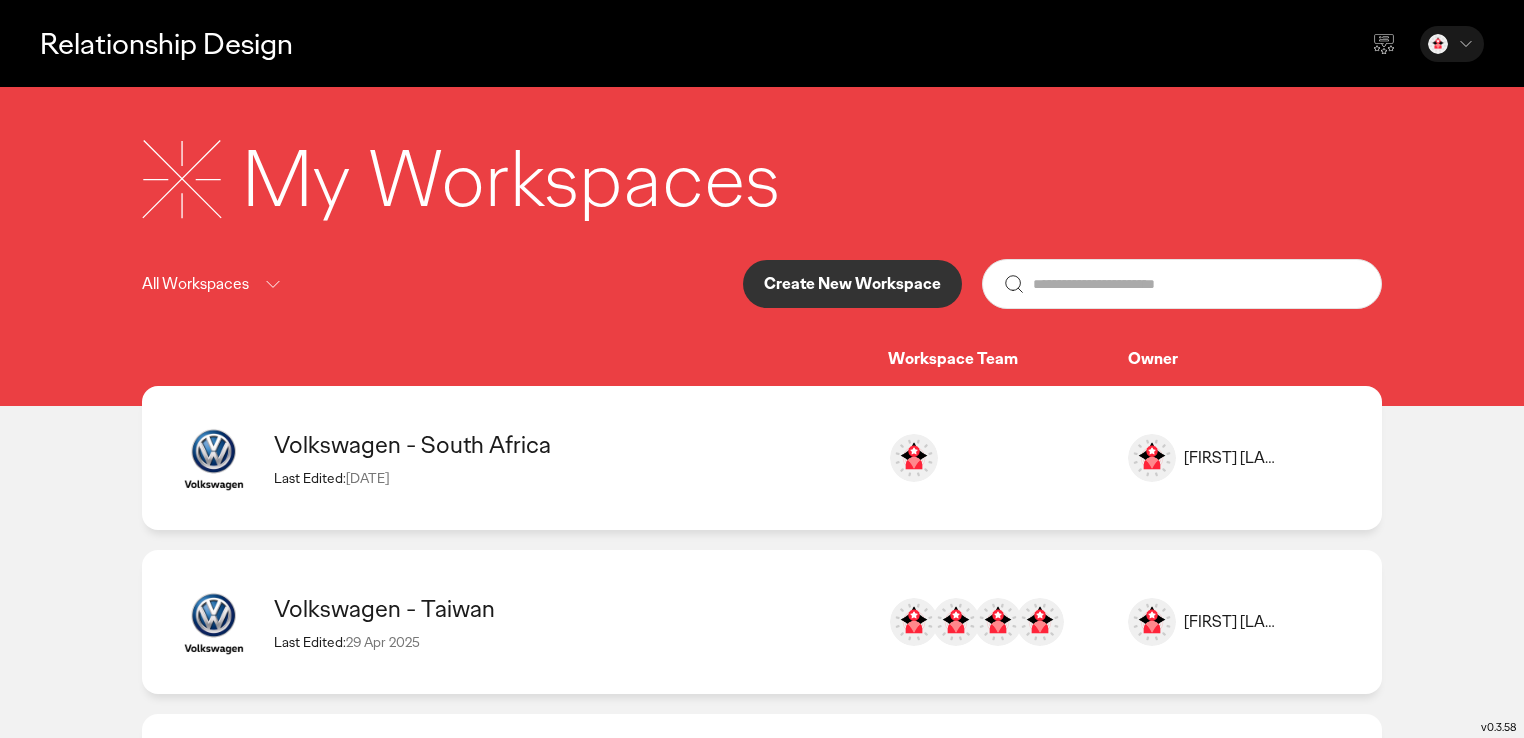 click 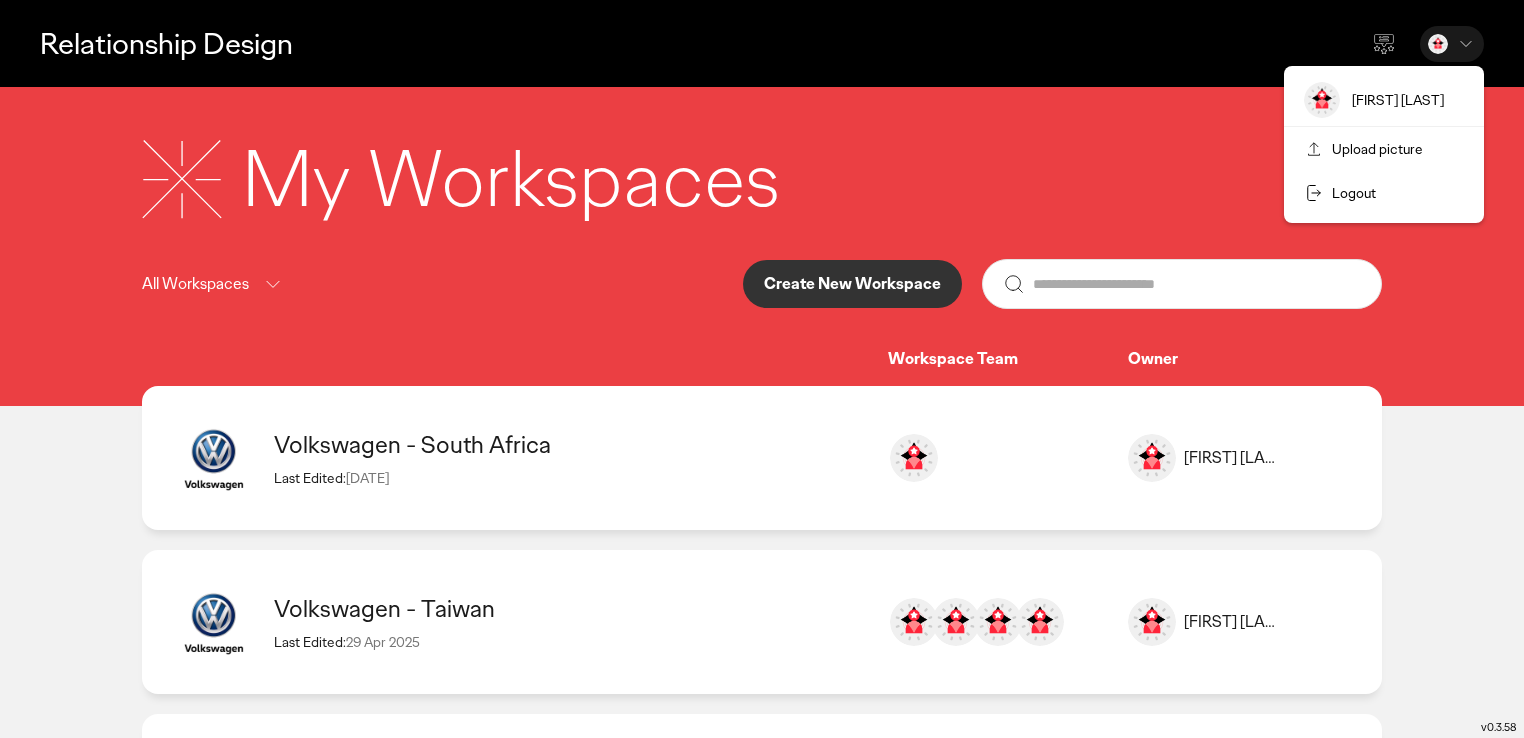click on "Rachel Kuang" 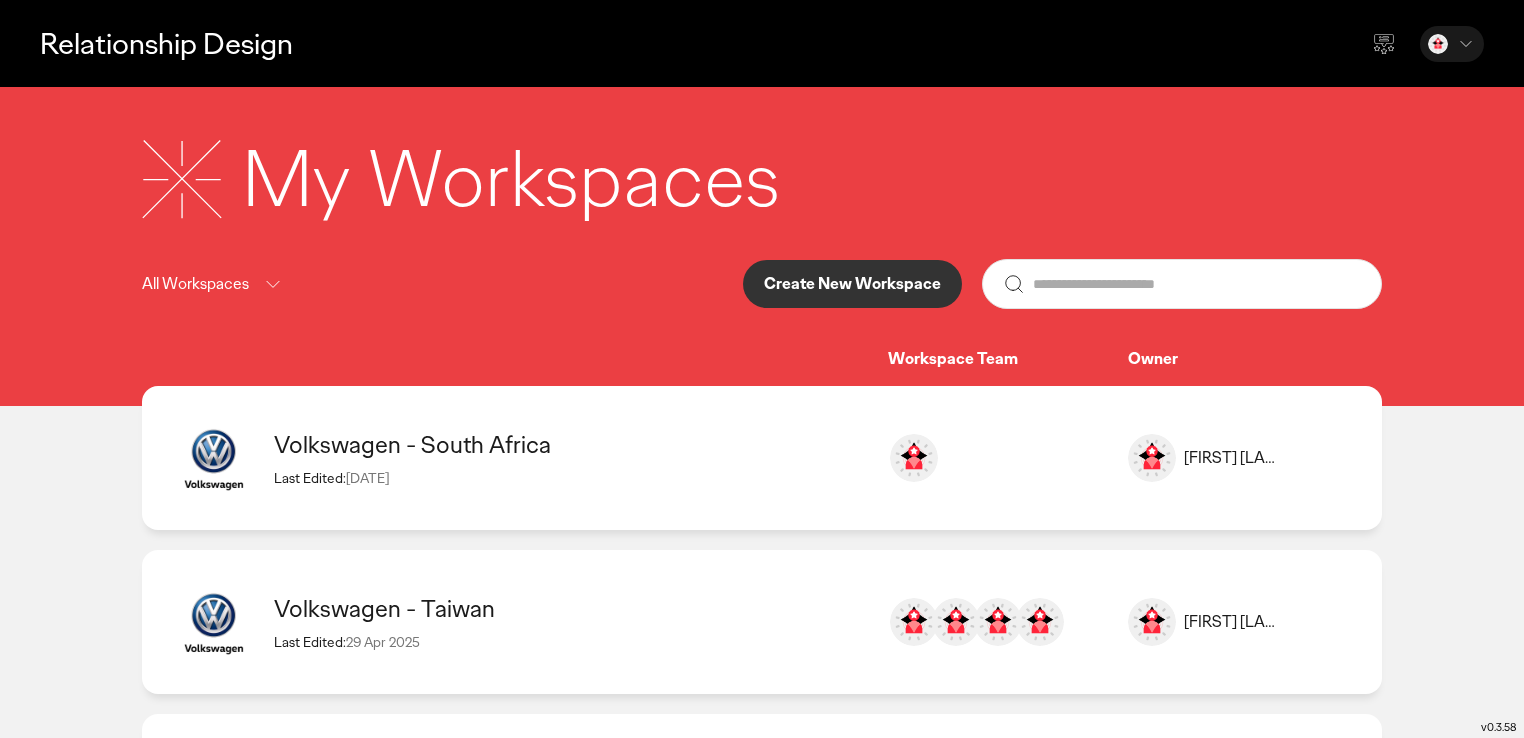 click on "All Workspaces" at bounding box center [195, 284] 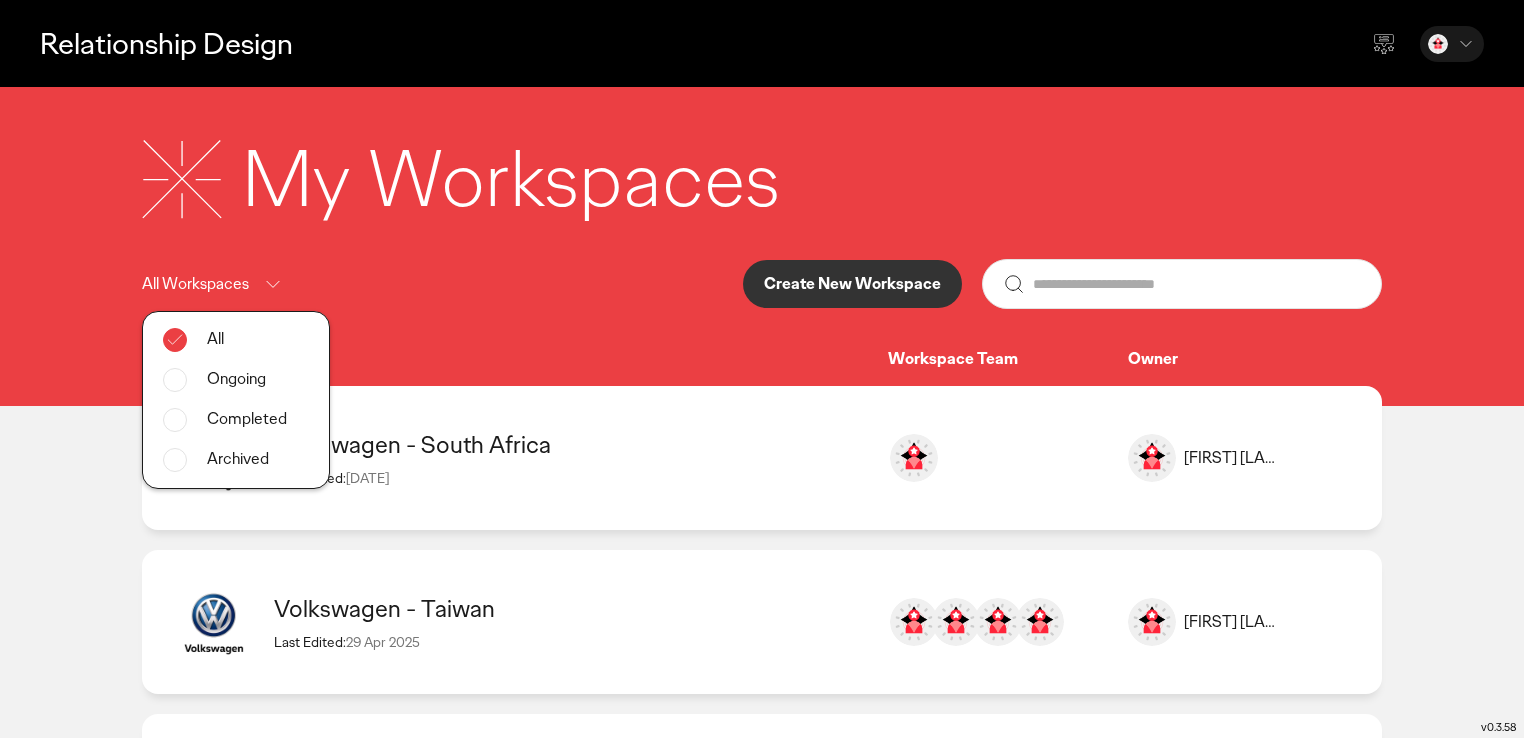click on "Relationship Design  My Workspaces All Workspaces   All  Ongoing  Completed  Archived  Create New Workspace   Workspace Team   Owner  Volkswagen - South Africa  Last Edited:  07 May 2025 Zoe Willems zoe.willems@ogilvy.co.za Zoe Willems Volkswagen - Taiwan  Last Edited:  29 Apr 2025 AndrewYE Hsiung andrewye.hsiung@ogilvy.com JamesJY Lin jamesjy.lin@ogilvy.com VicCG Lin viccg.lin@ogilvy.com YawenYW Huang yawenyw.huang@ogilvy.com AndrewYE Hsiung Grownsy - United States  Last Edited:  17 Apr 2025 Cimon Shen cimon.shen@ogilvy.com Hiko Li hiko.li@ogilvy.com Jack Yin jack.yin@ogilvy.com Rachel Kuang rachel.kuang@ogilvy.com Hiko Li Intel Corporation - China  Last Edited:  09 Apr 2025 Rachel Kuang rachel.kuang@ogilvy.com Rachel Kuang" 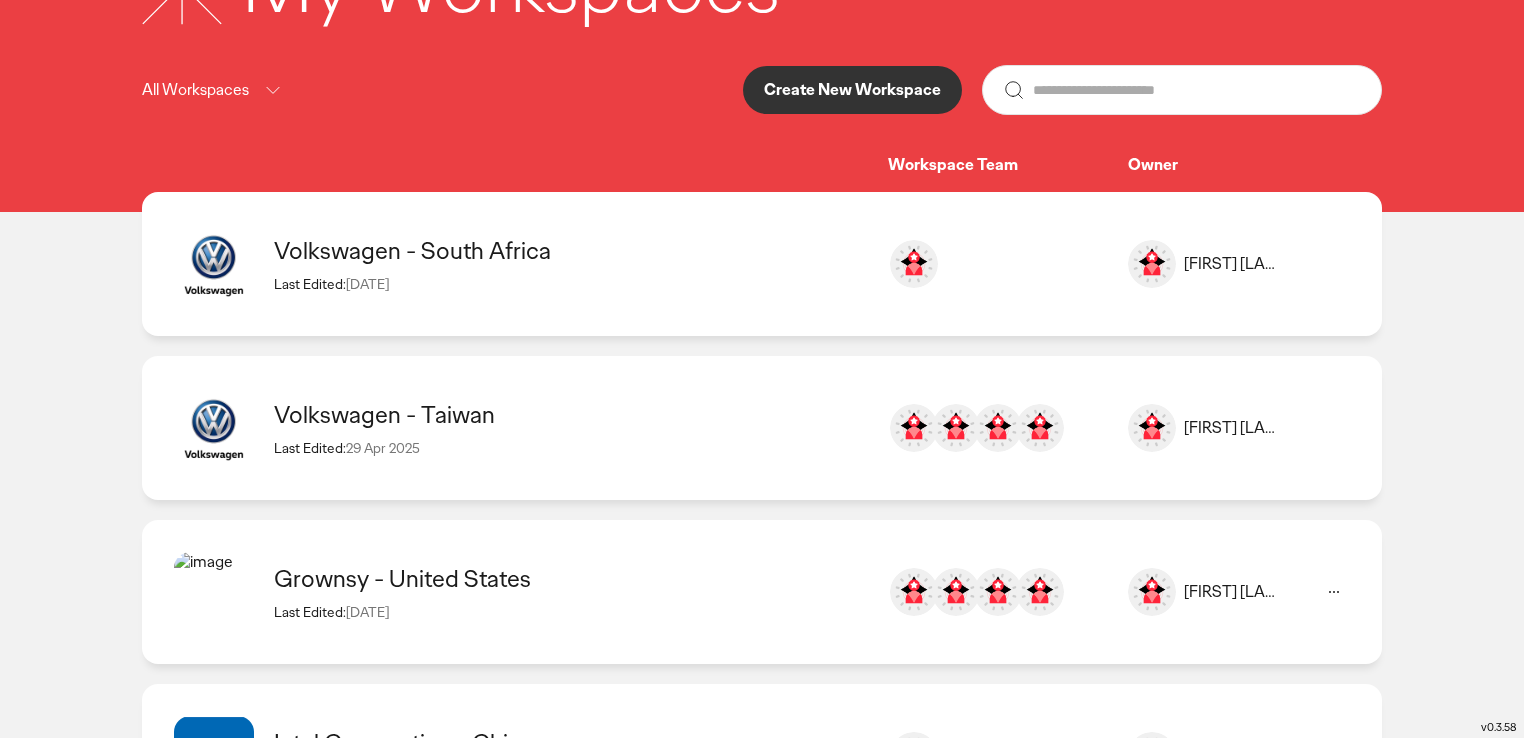 scroll, scrollTop: 323, scrollLeft: 0, axis: vertical 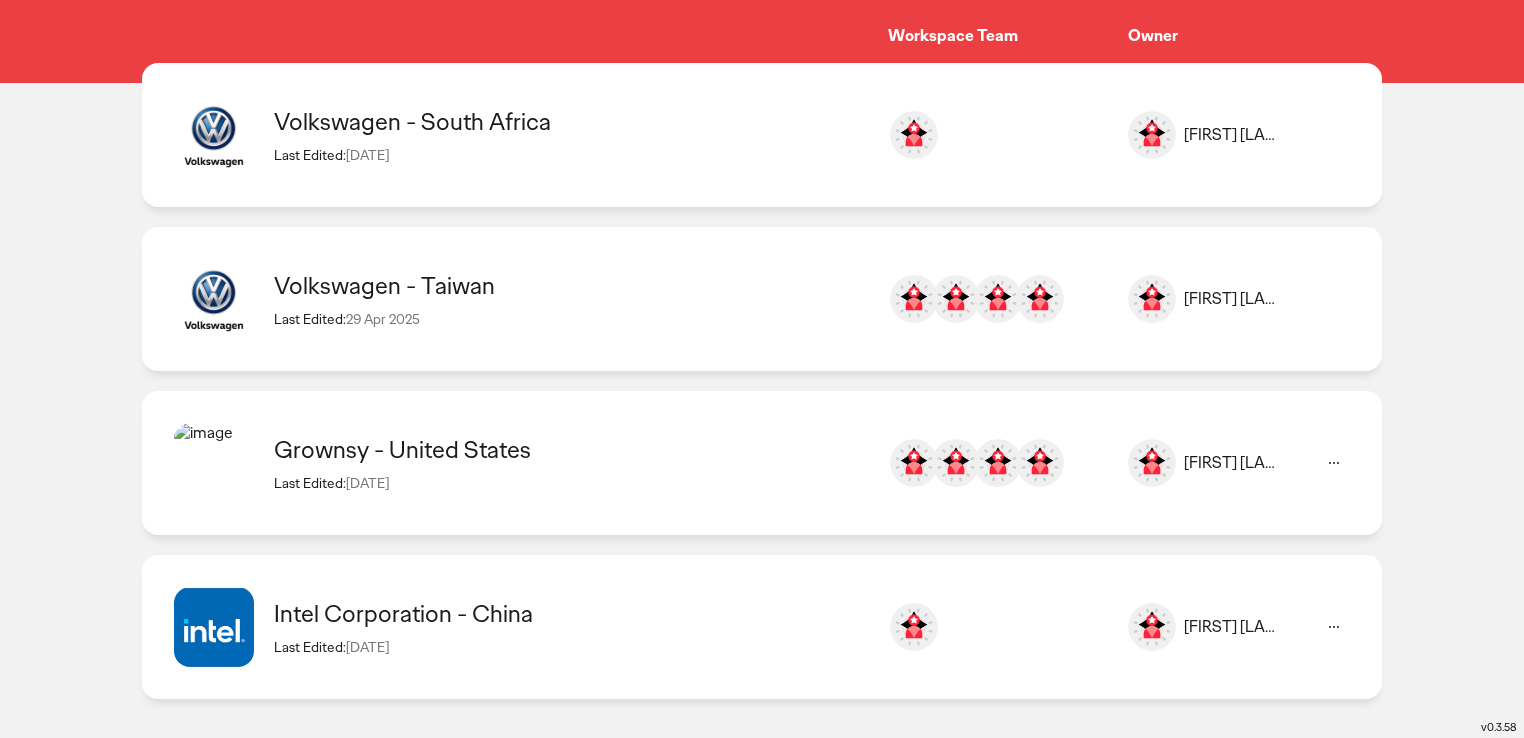click on "[BRAND] - United States" at bounding box center [571, 449] 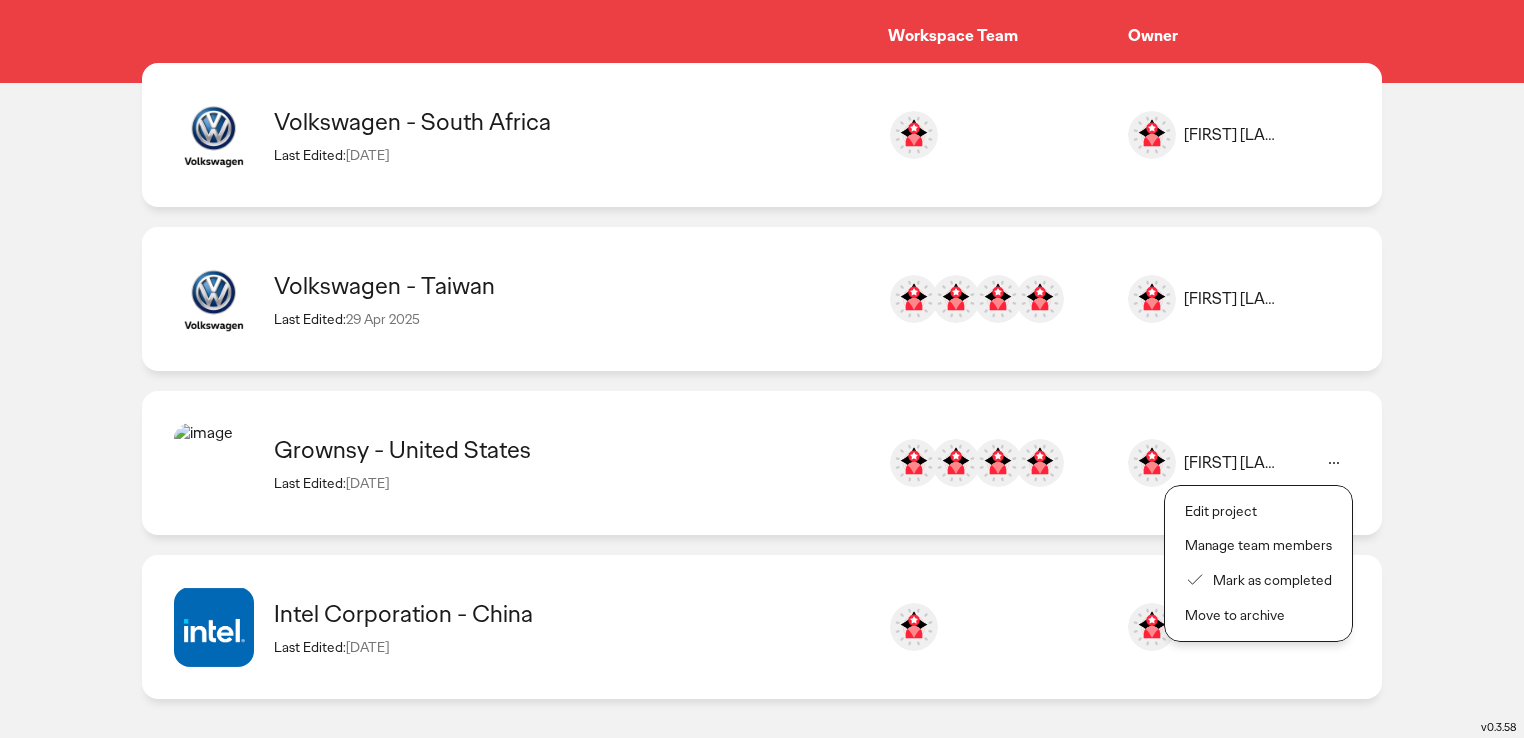 click on "Grownsy - United States  Last Edited:  17 Apr 2025 Cimon Shen cimon.shen@ogilvy.com Hiko Li hiko.li@ogilvy.com Jack Yin jack.yin@ogilvy.com Rachel Kuang rachel.kuang@ogilvy.com Hiko Li" 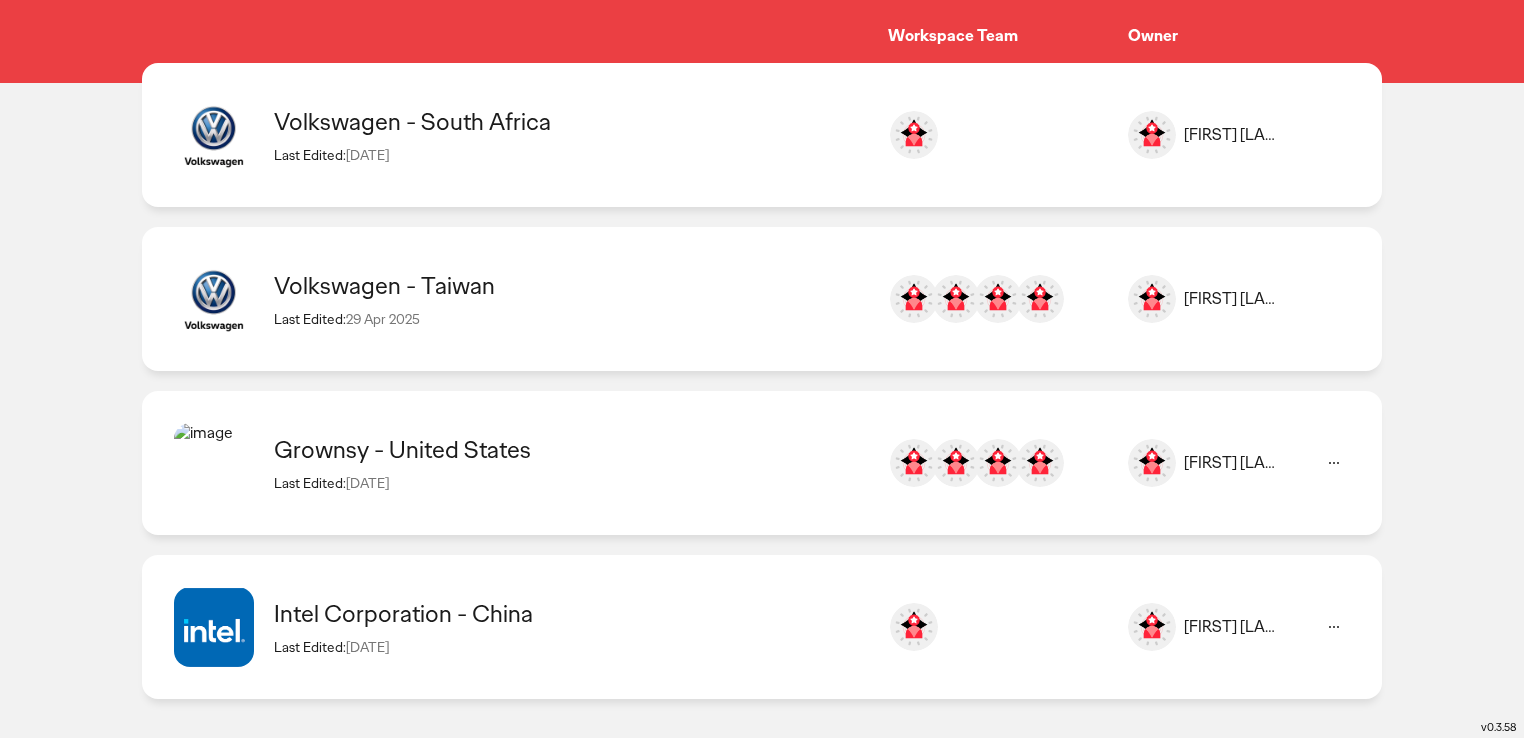 click on "[BRAND] - United States" at bounding box center [571, 449] 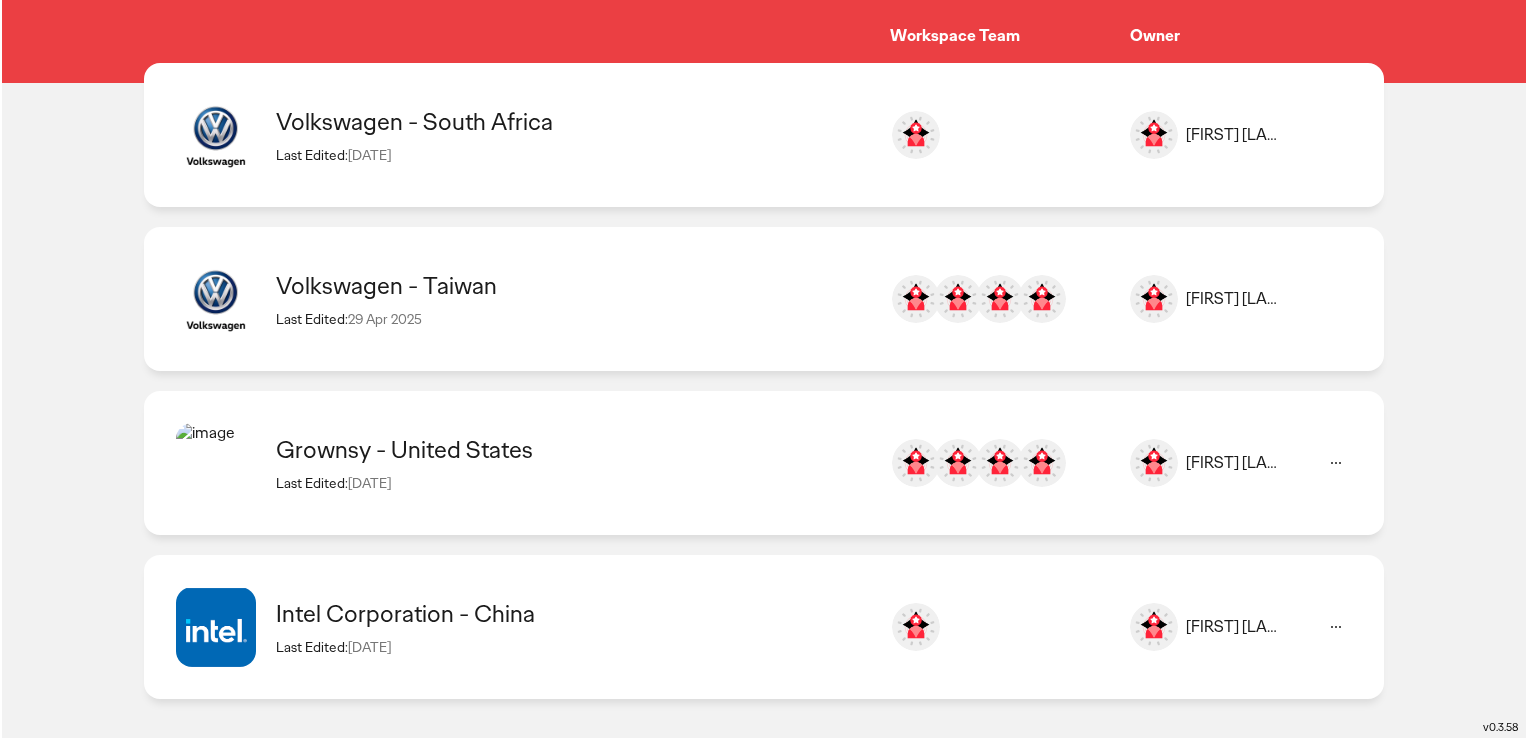 scroll, scrollTop: 0, scrollLeft: 0, axis: both 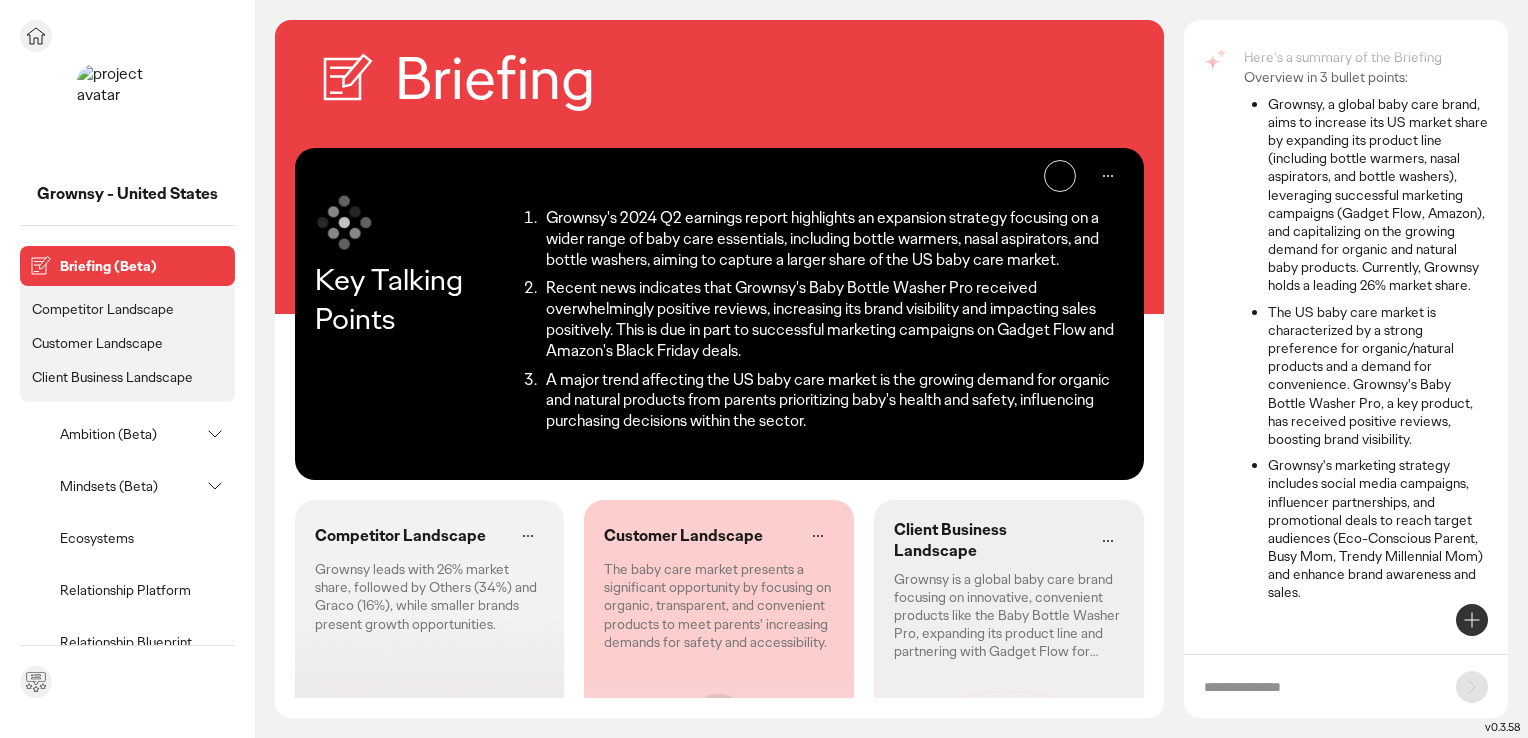 click on "Ambition (Beta)" at bounding box center [129, 434] 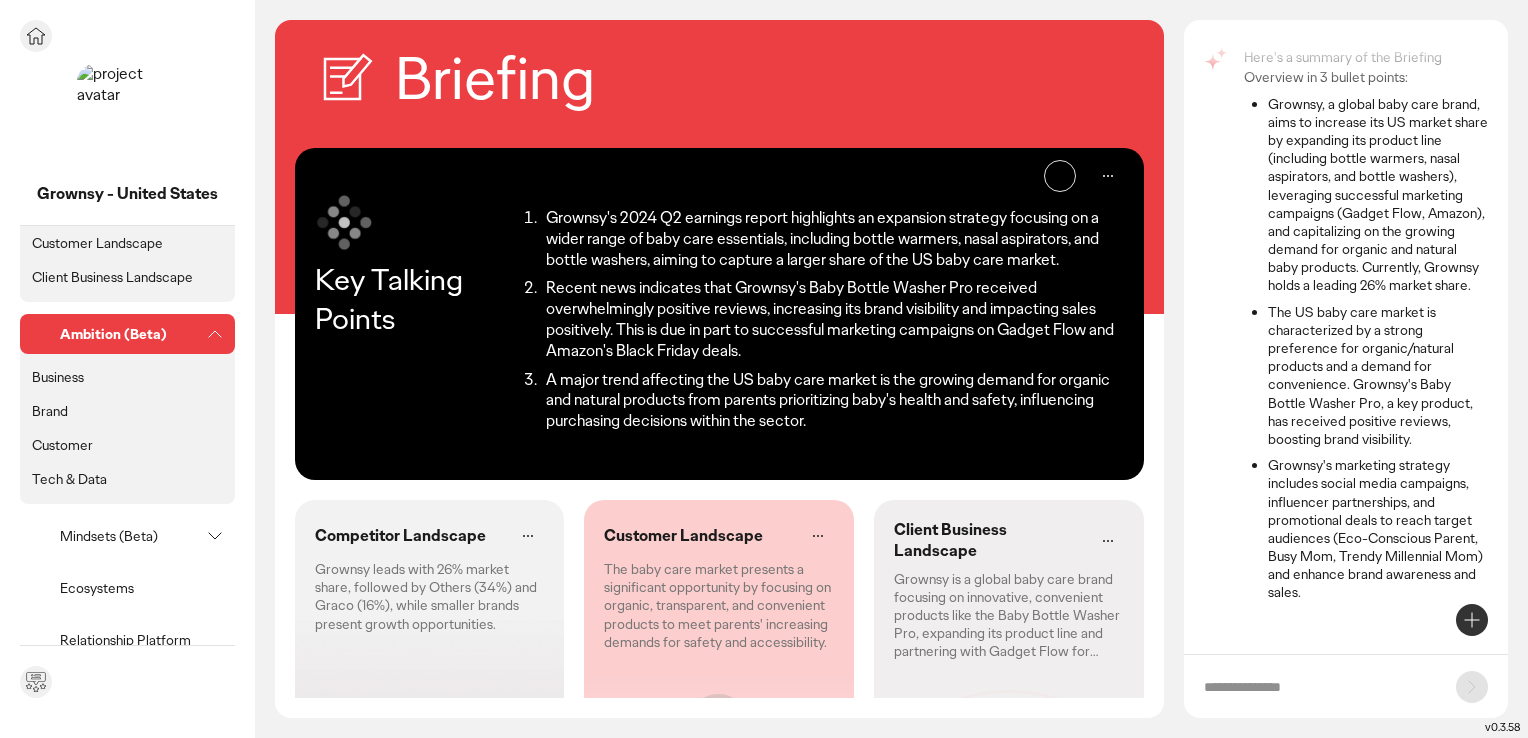 click 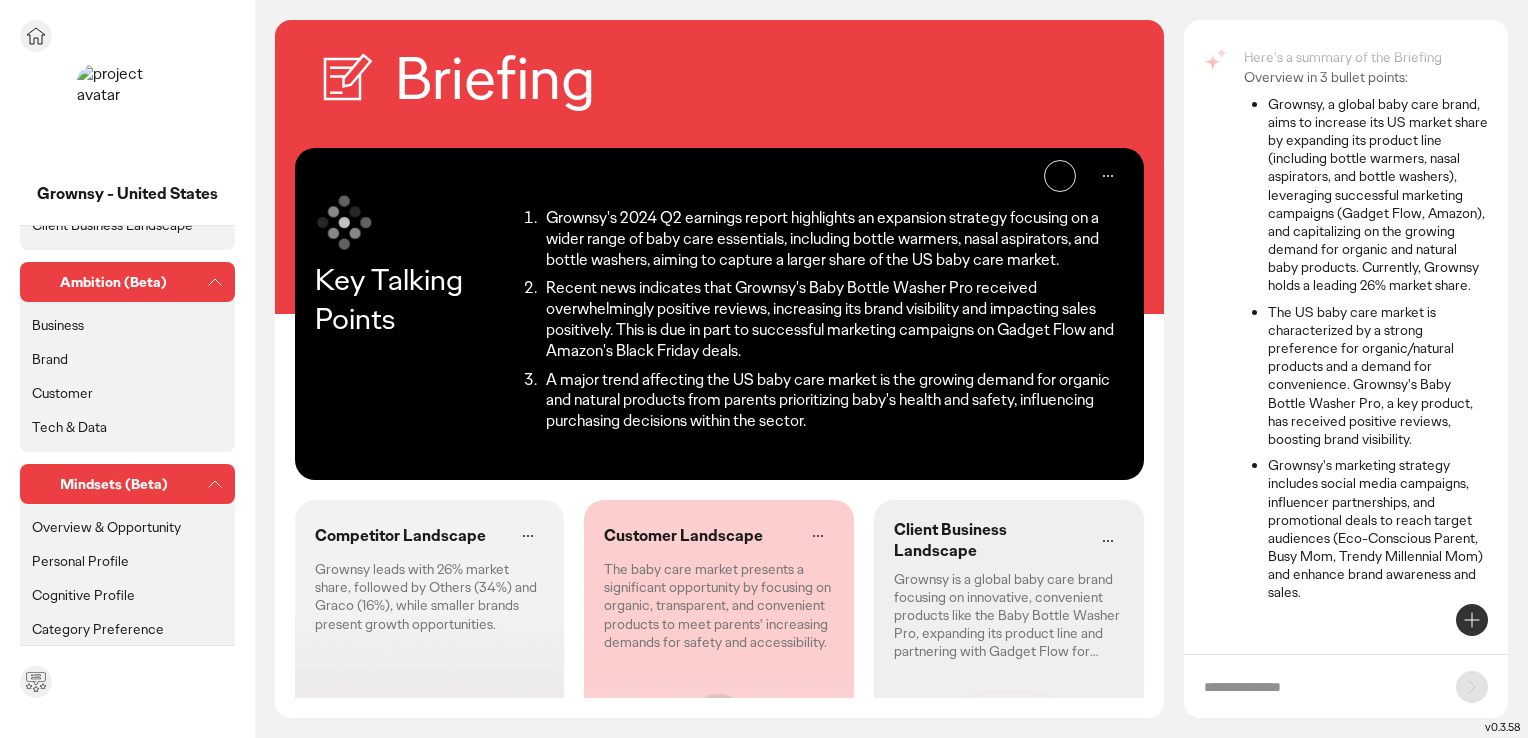 scroll, scrollTop: 200, scrollLeft: 0, axis: vertical 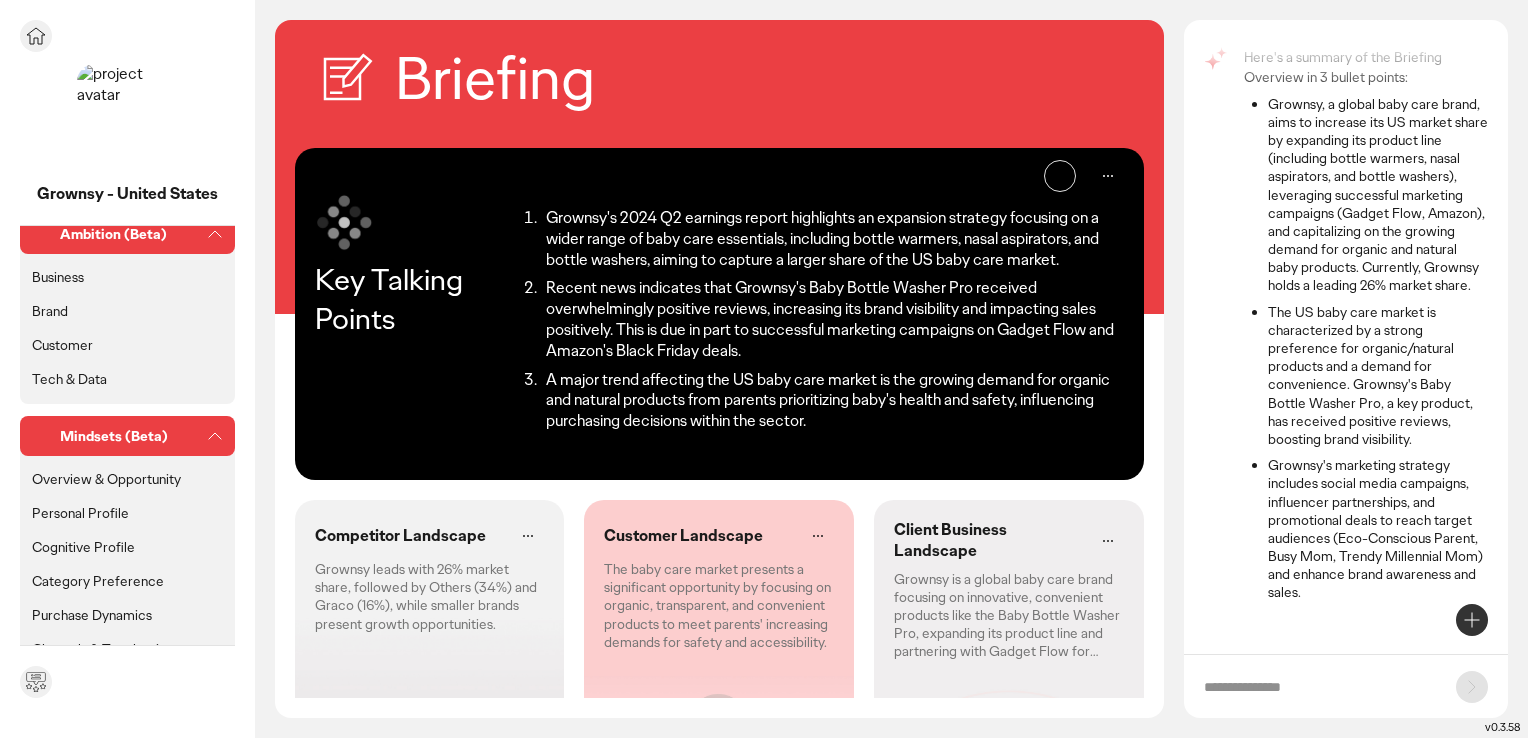 click on "Personal Profile" 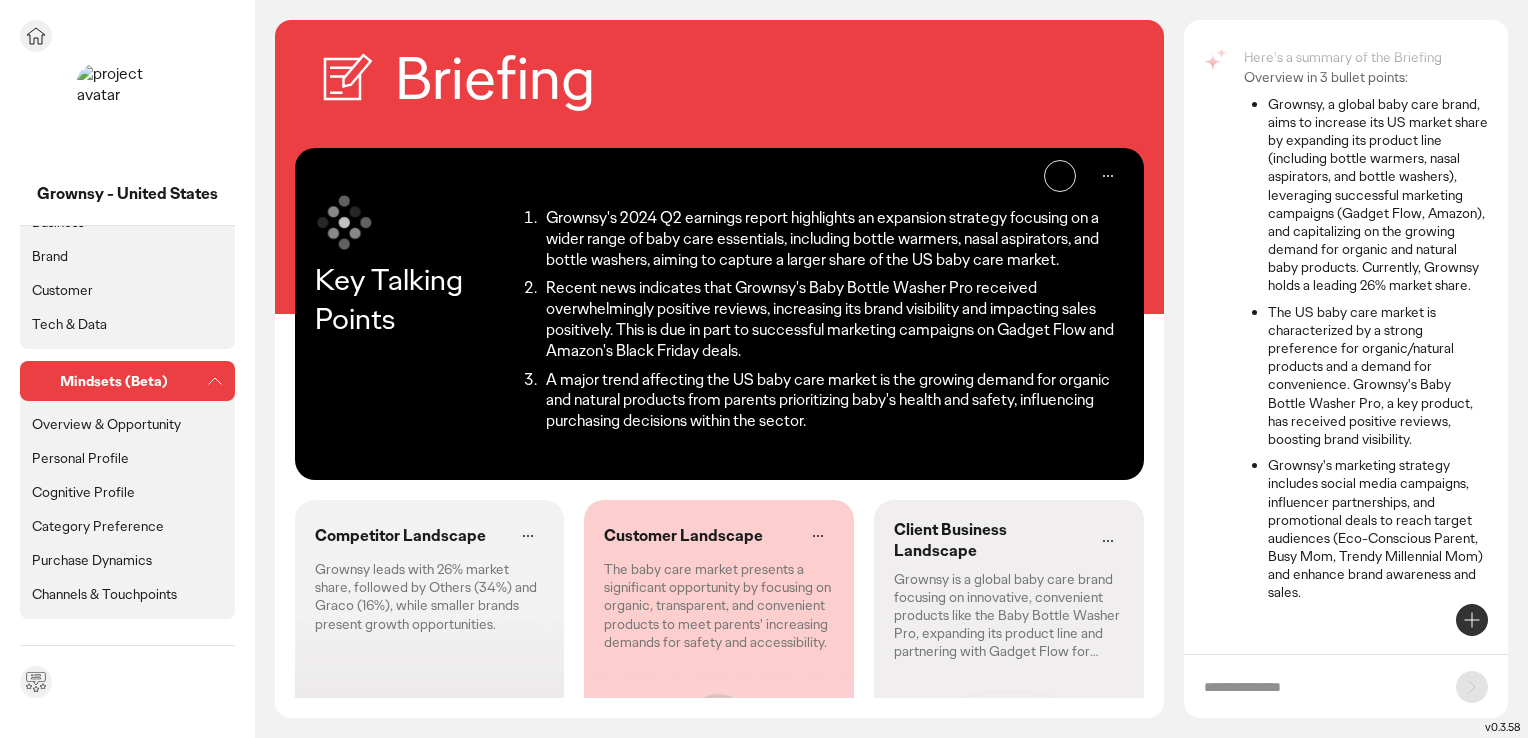 scroll, scrollTop: 300, scrollLeft: 0, axis: vertical 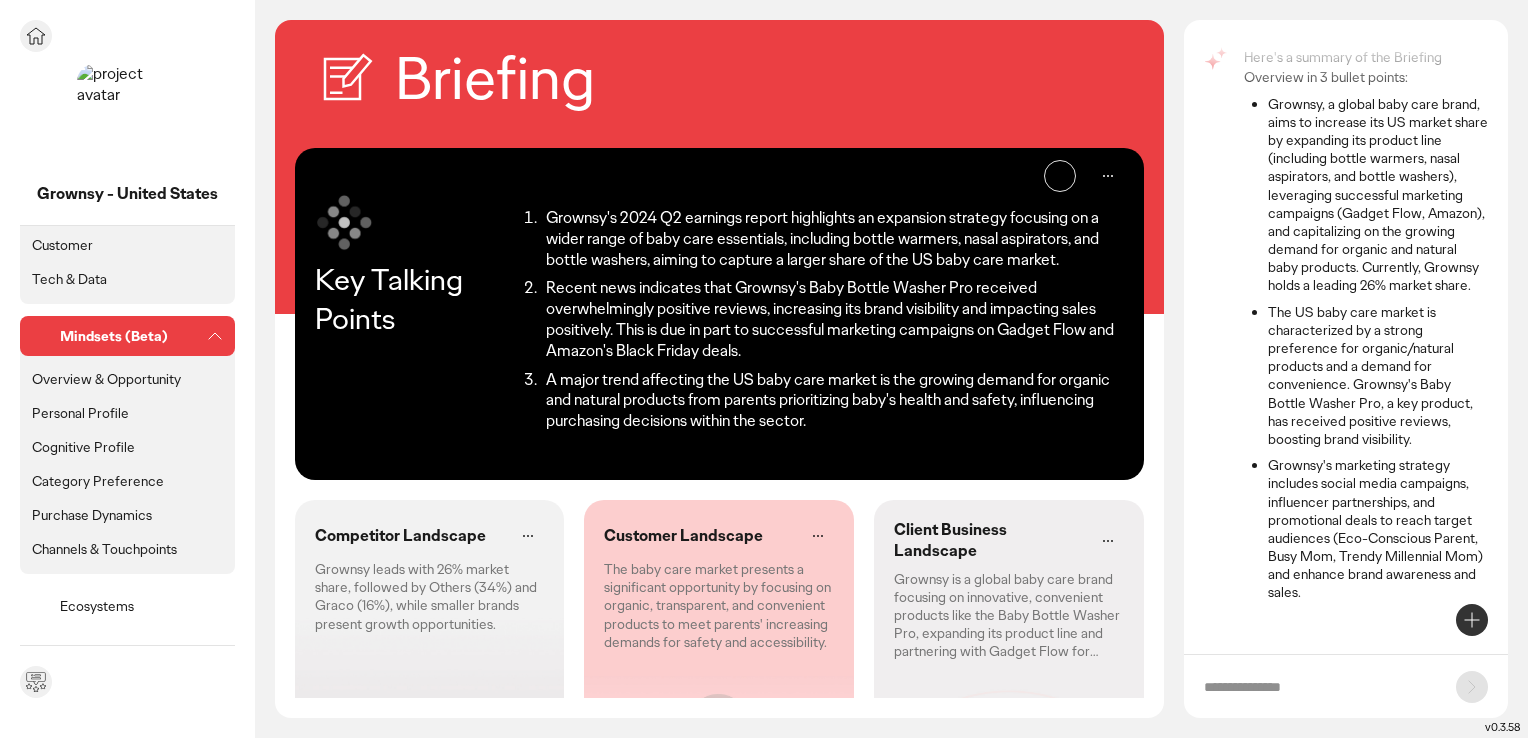 click on "Personal Profile" at bounding box center (80, 413) 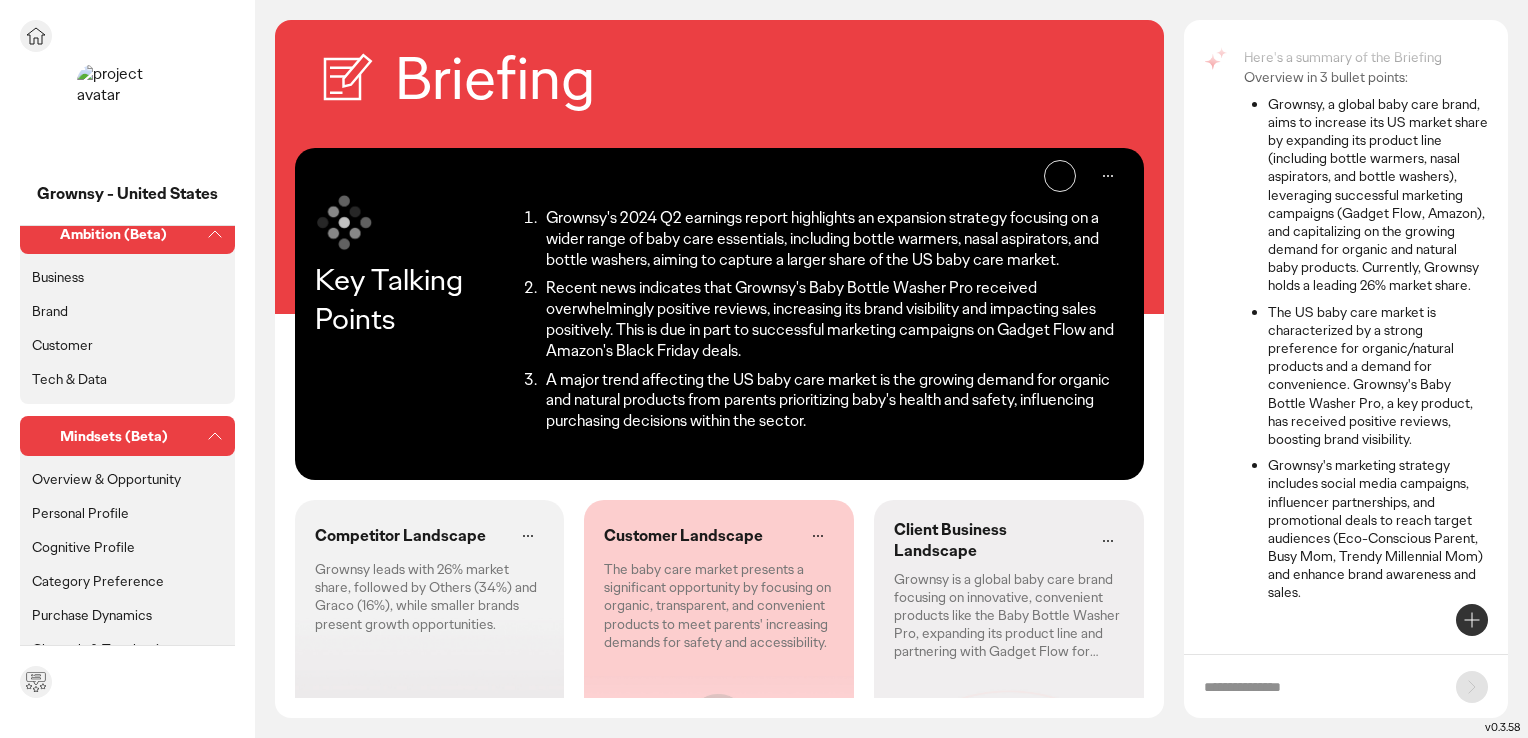 scroll, scrollTop: 0, scrollLeft: 0, axis: both 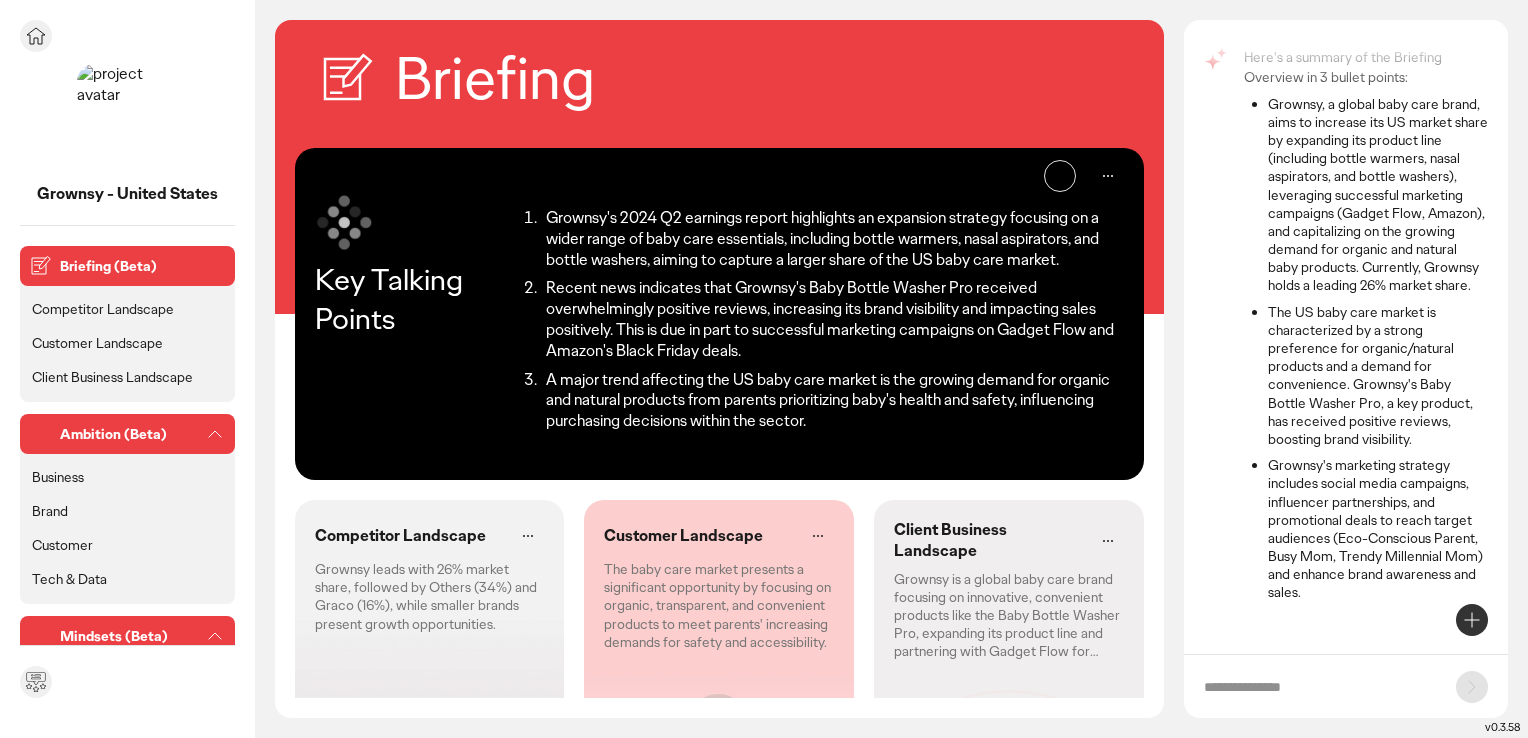 click on "Customer" at bounding box center (62, 545) 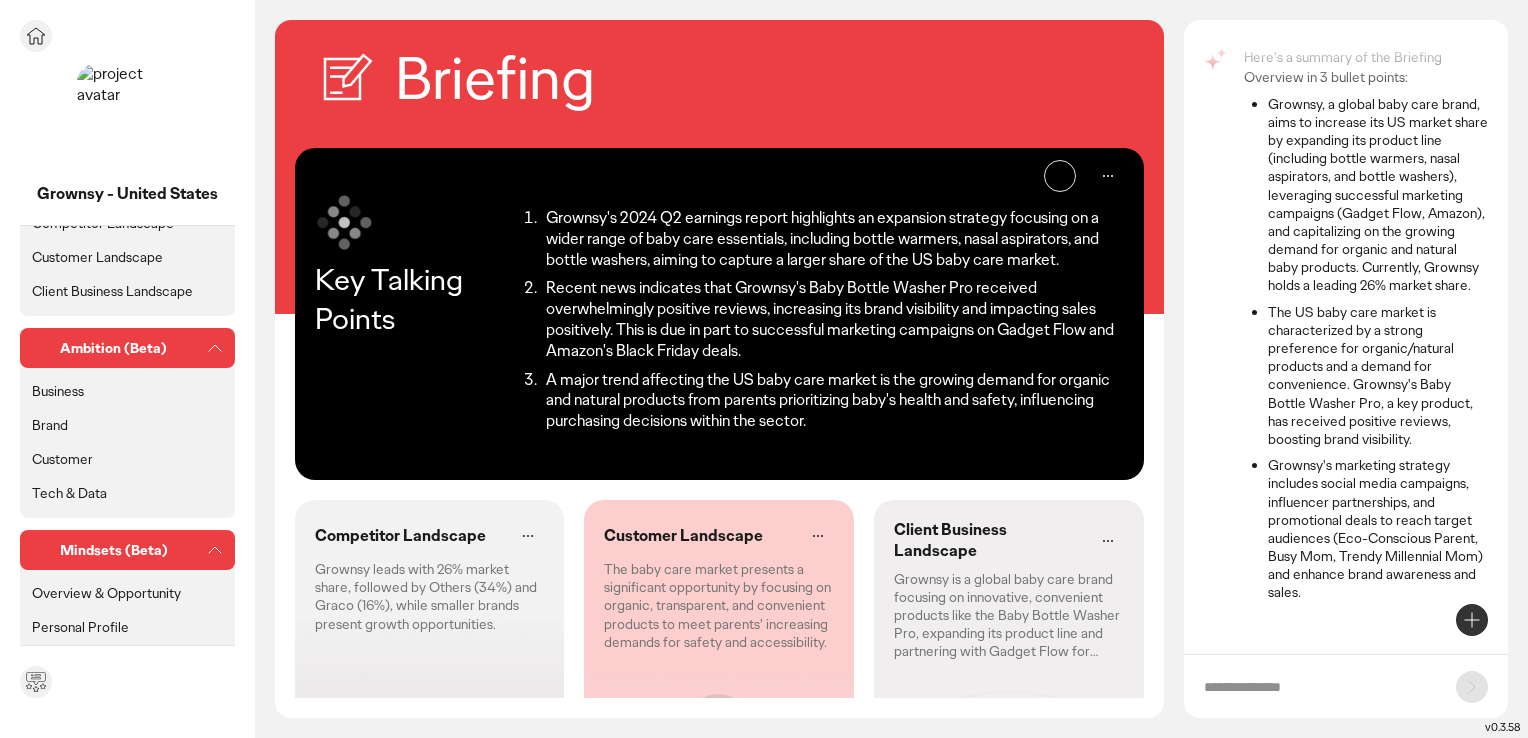 scroll, scrollTop: 200, scrollLeft: 0, axis: vertical 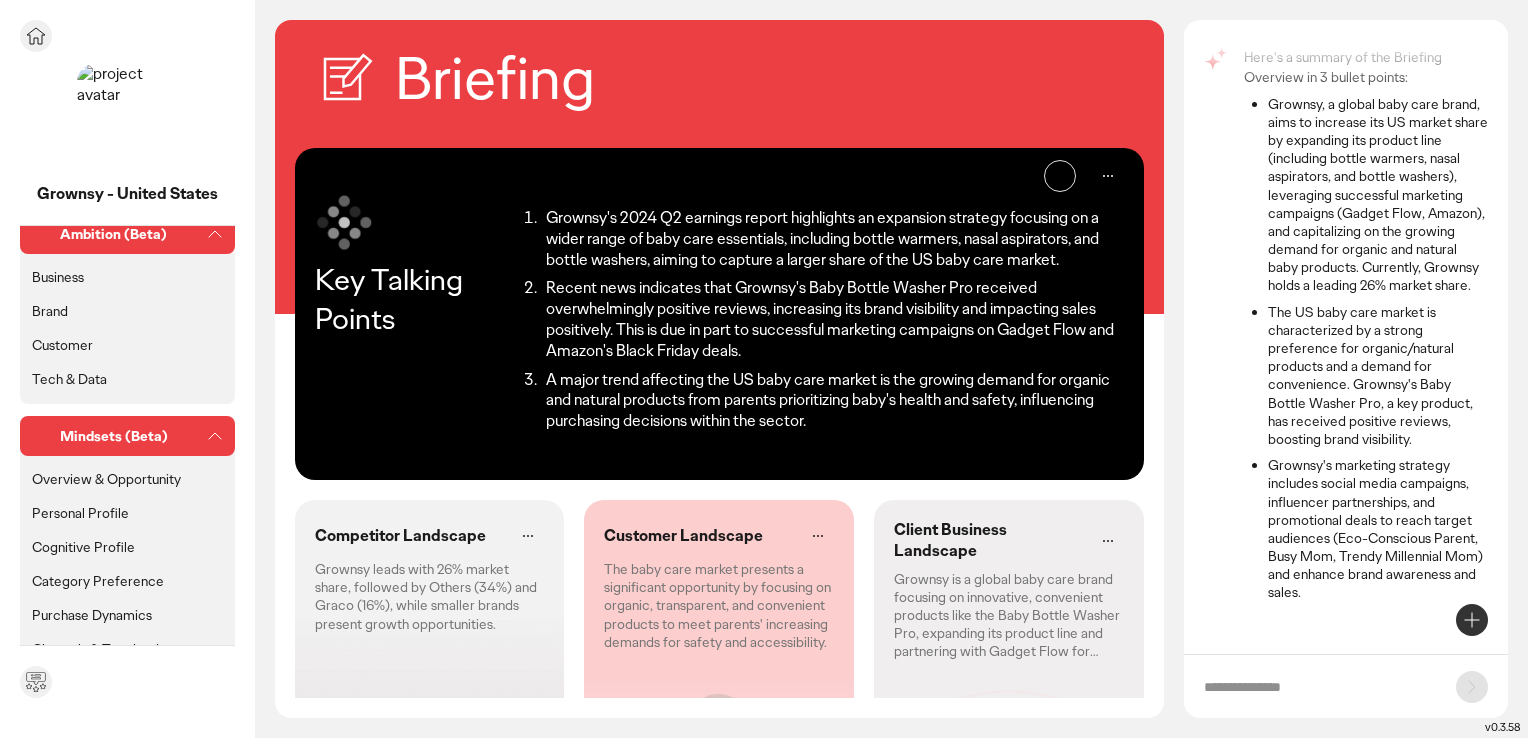 click on "Overview & Opportunity" at bounding box center (106, 479) 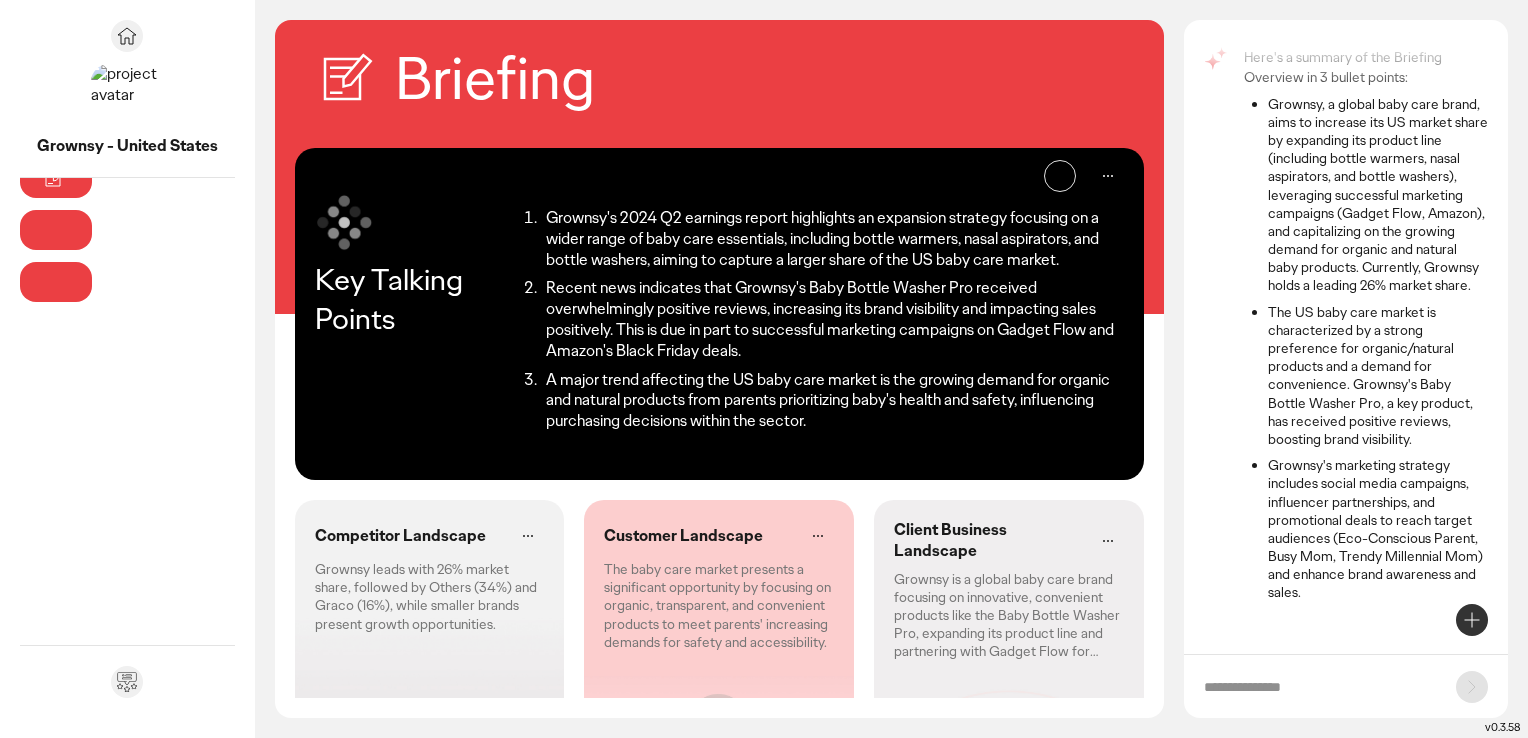 scroll, scrollTop: 39, scrollLeft: 0, axis: vertical 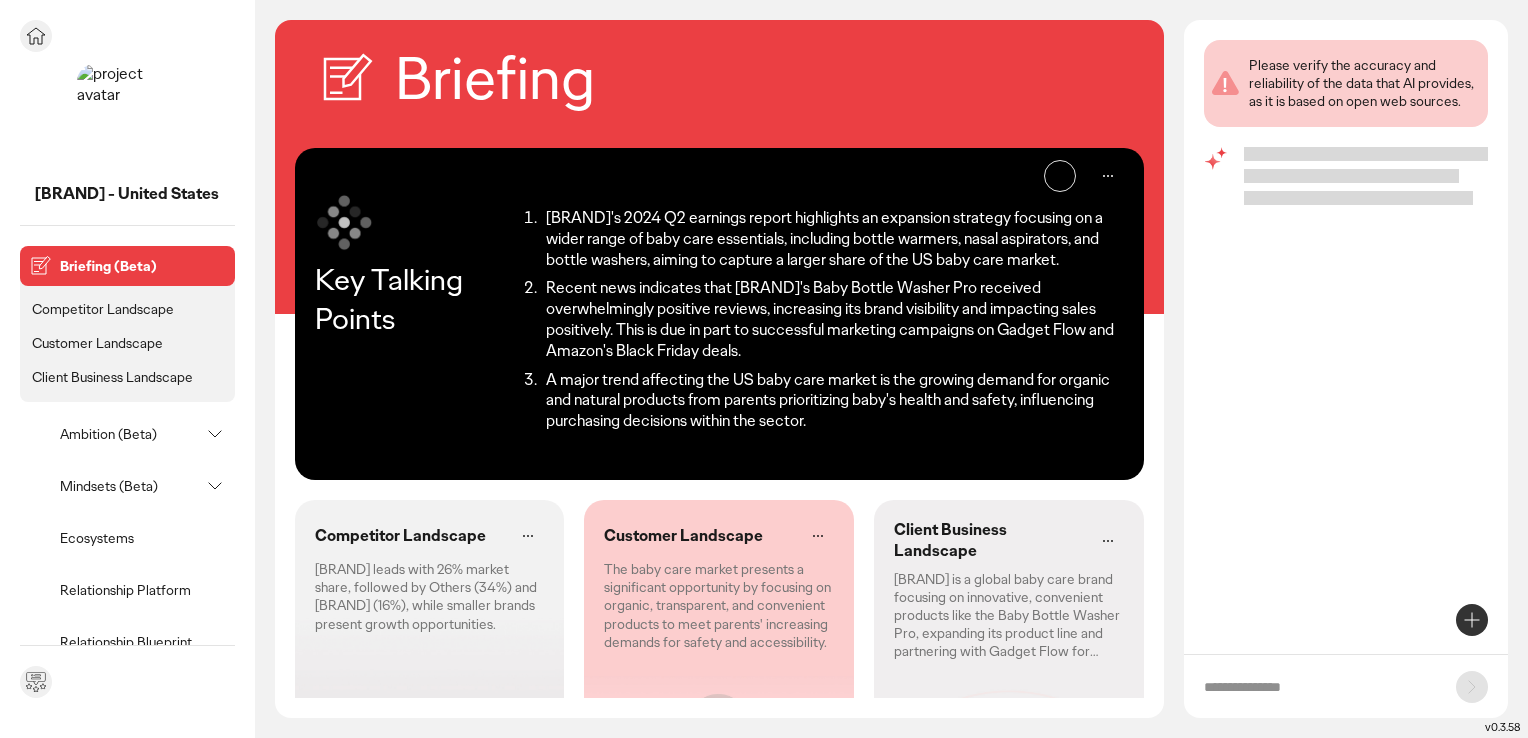 click on "Mindsets (Beta)" at bounding box center (129, 486) 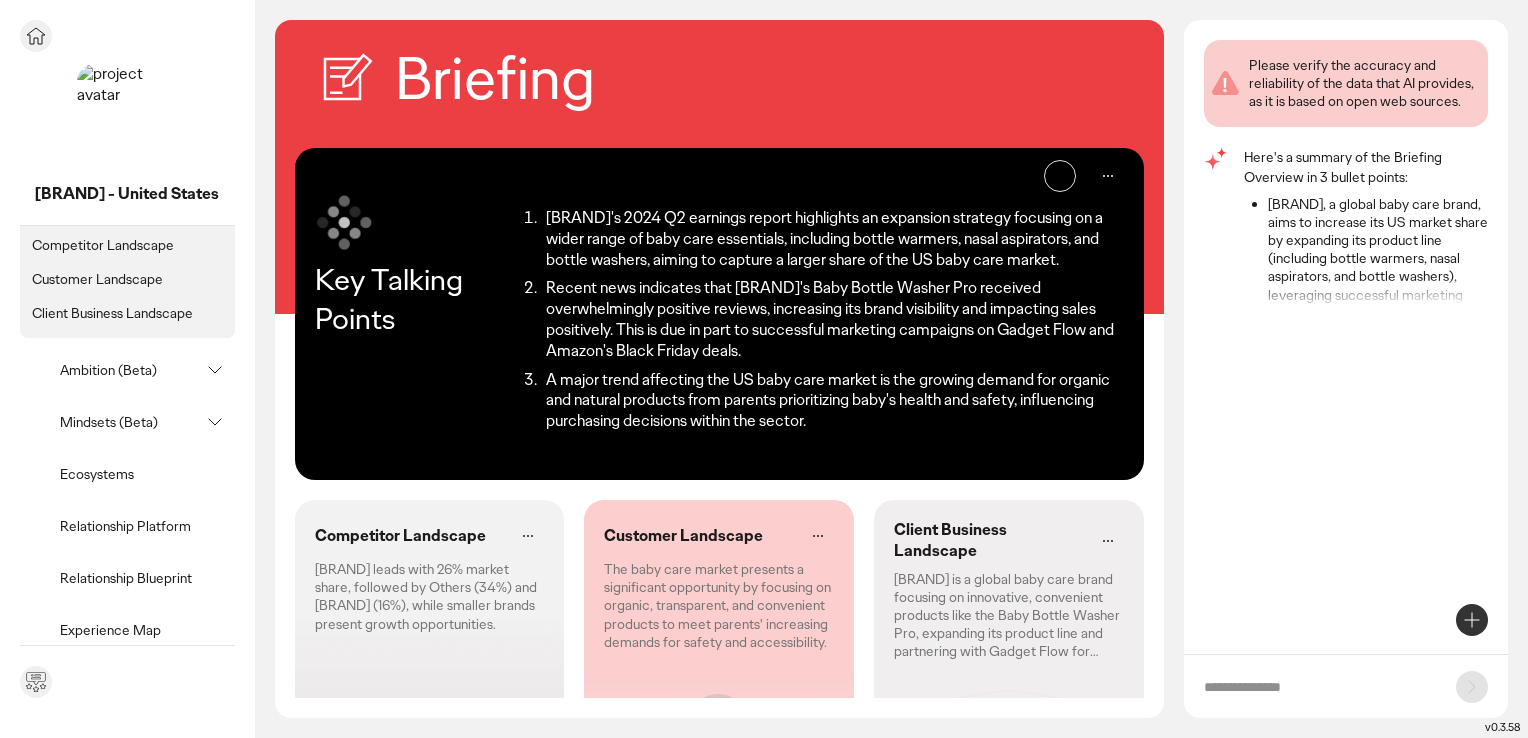 scroll, scrollTop: 100, scrollLeft: 0, axis: vertical 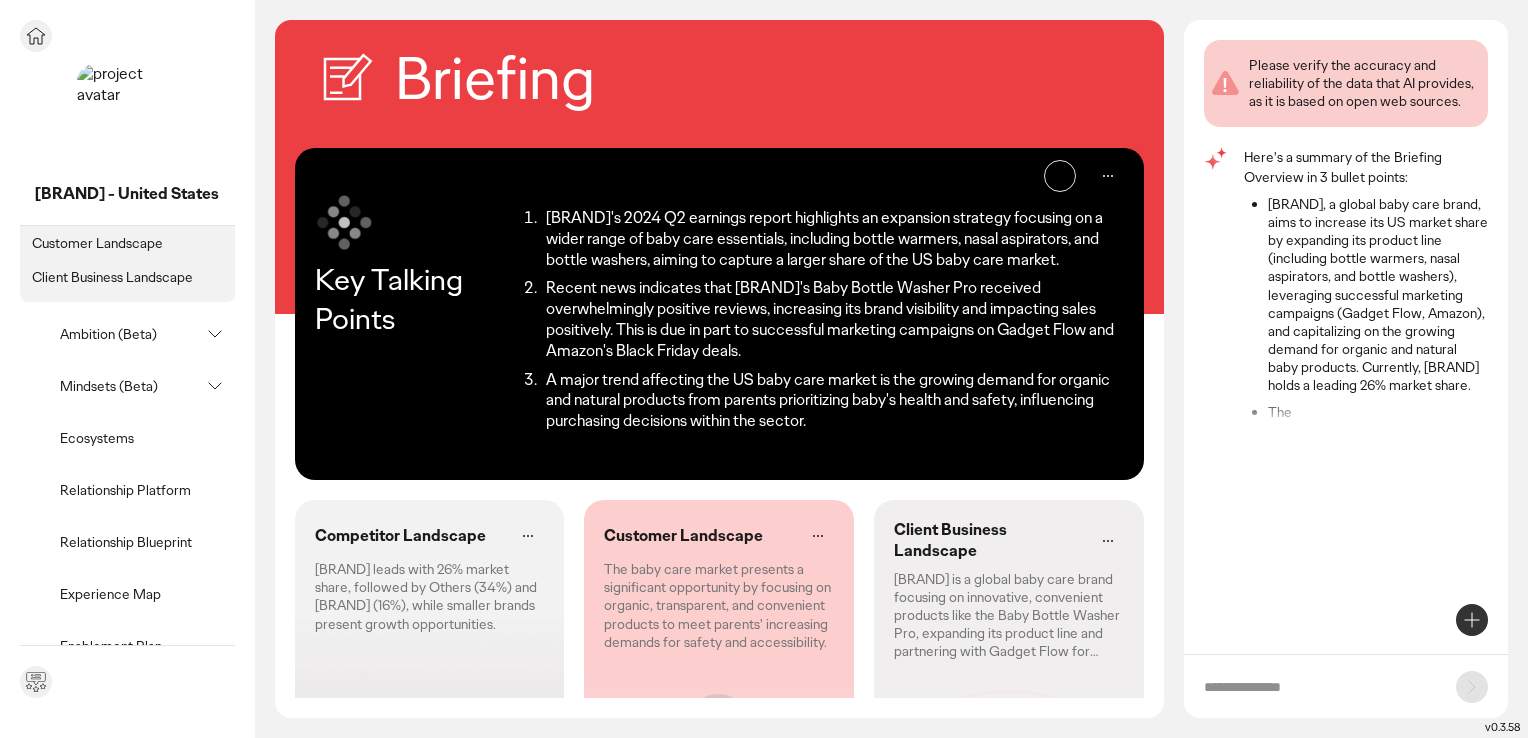click on "Mindsets (Beta)" at bounding box center (111, 386) 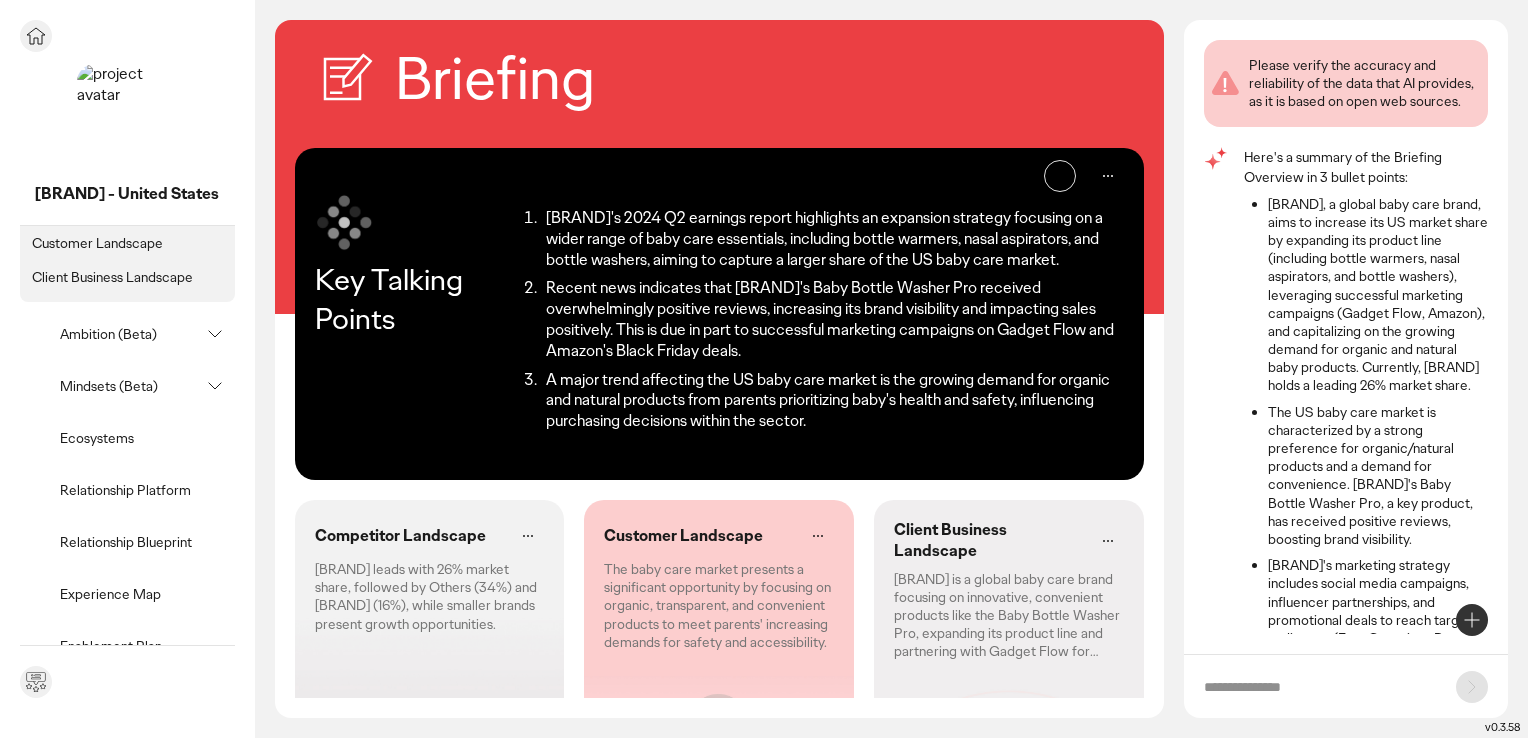 click 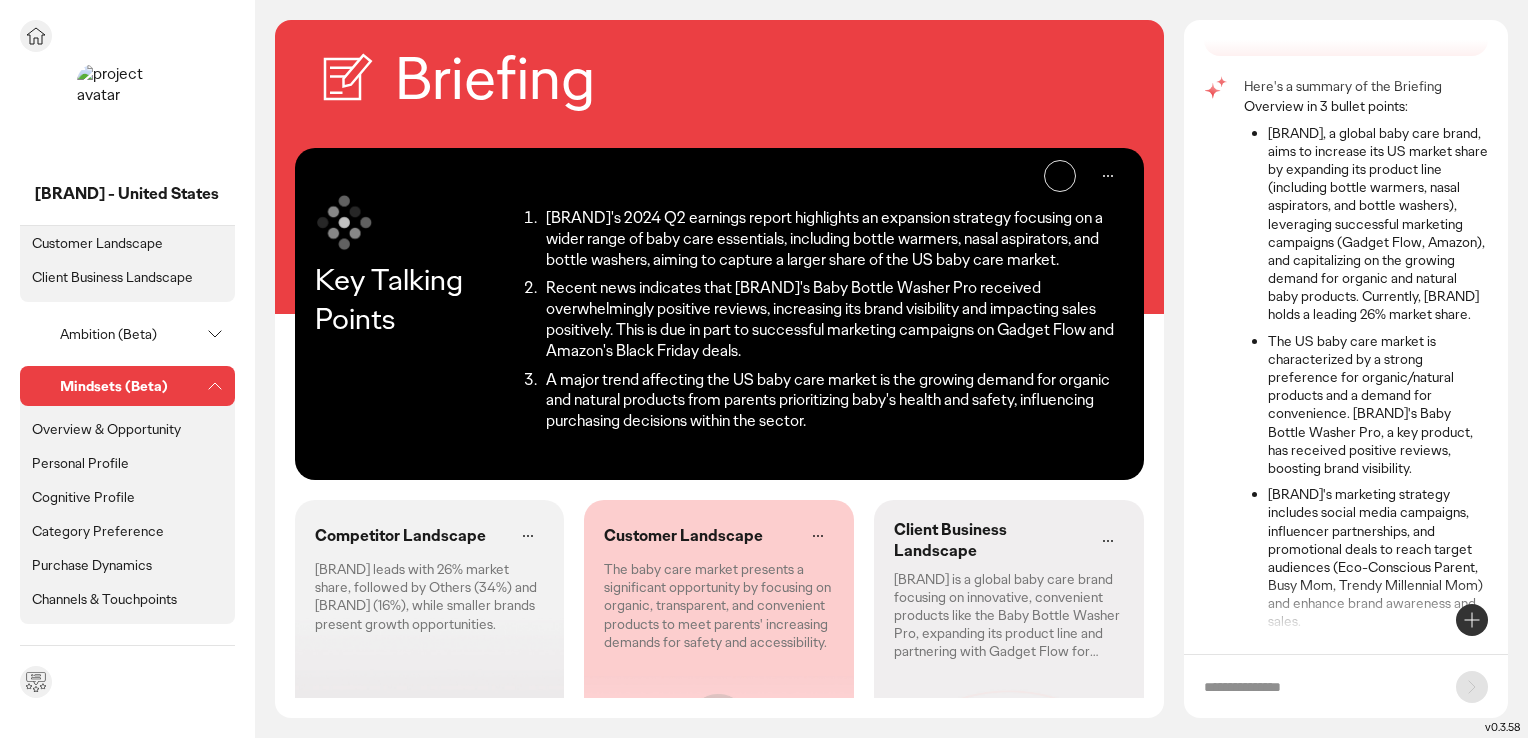scroll, scrollTop: 100, scrollLeft: 0, axis: vertical 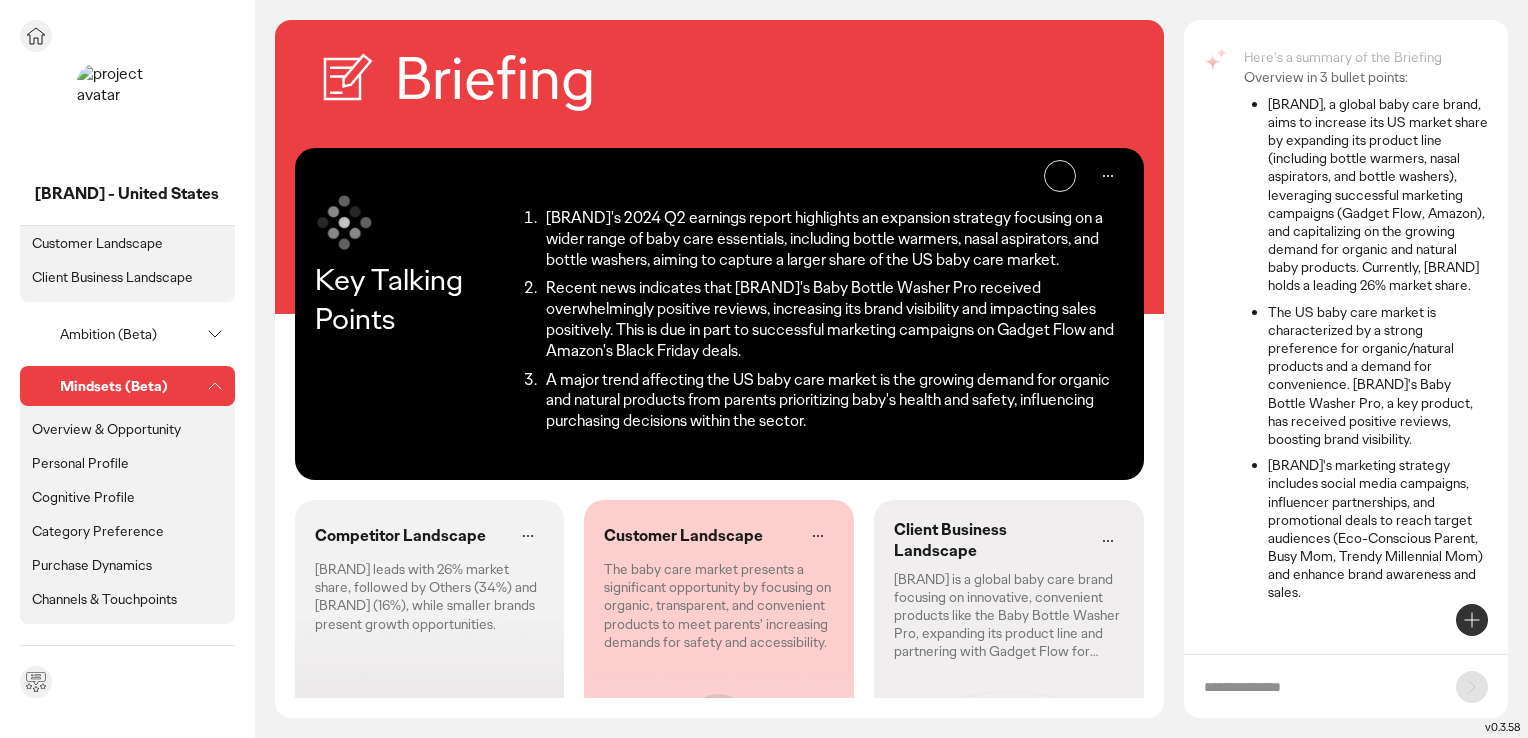 click on "Personal Profile" at bounding box center (80, 463) 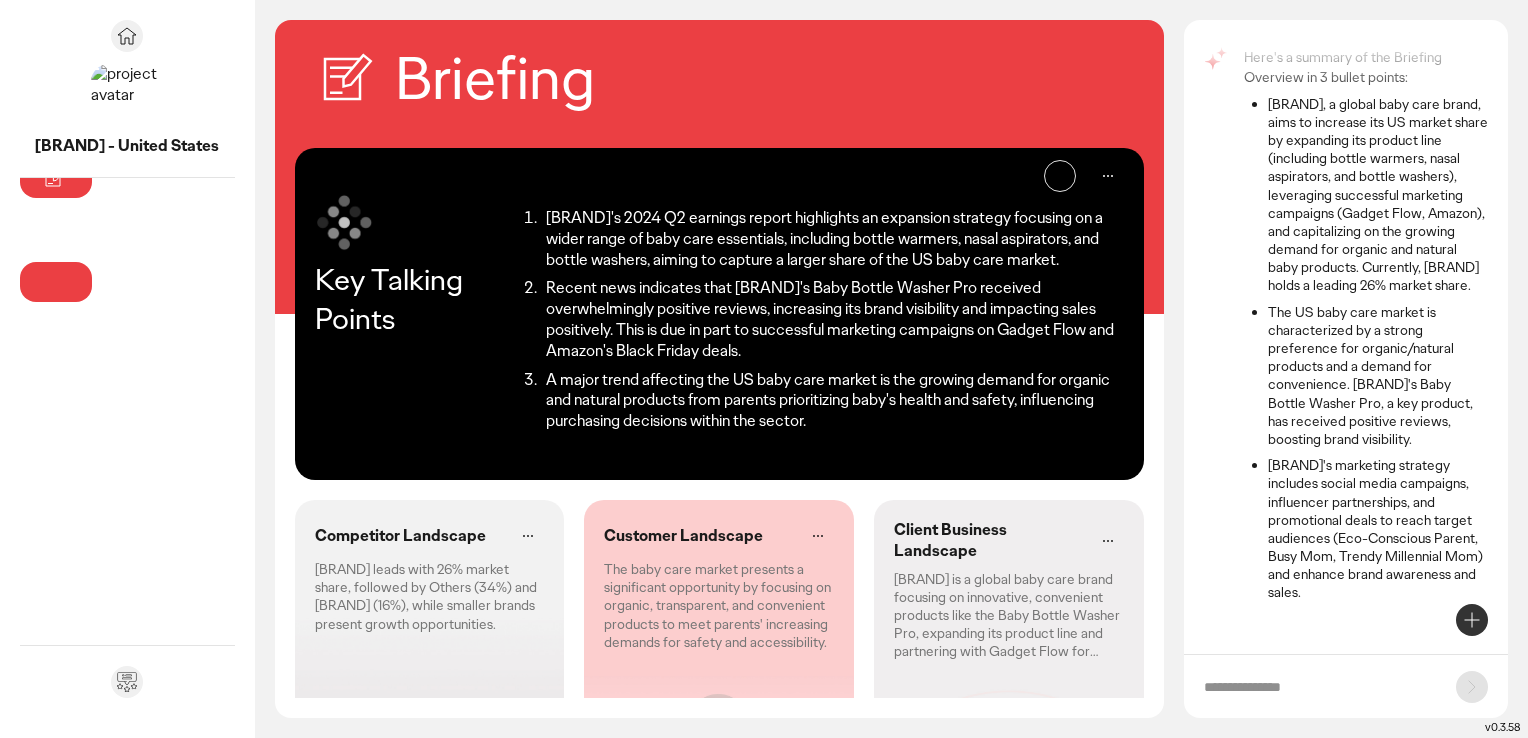 scroll, scrollTop: 39, scrollLeft: 0, axis: vertical 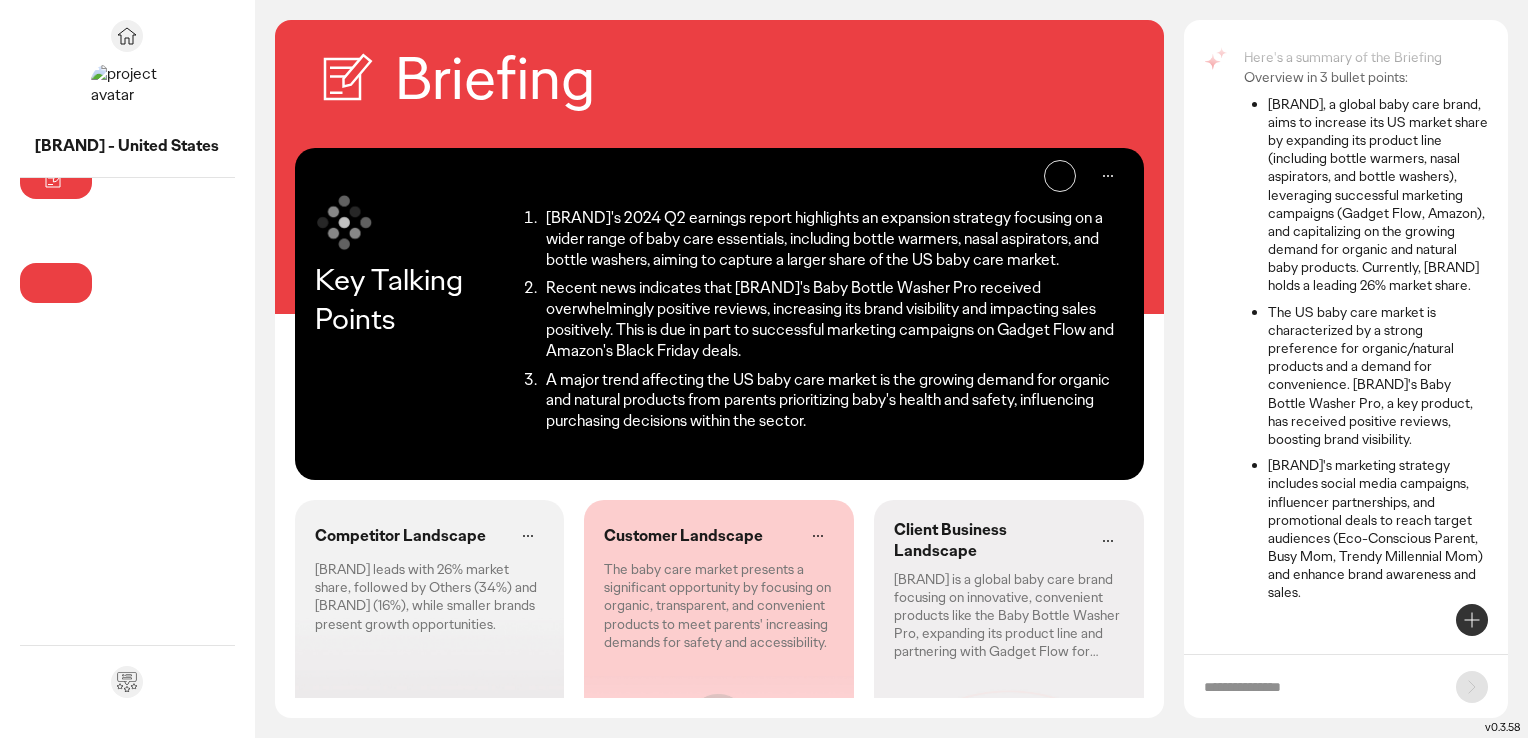 click on "Customer Landscape The baby care market presents a significant opportunity by focusing on organic, transparent, and convenient products to meet parents' increasing demands for safety and accessibility." at bounding box center [719, 585] 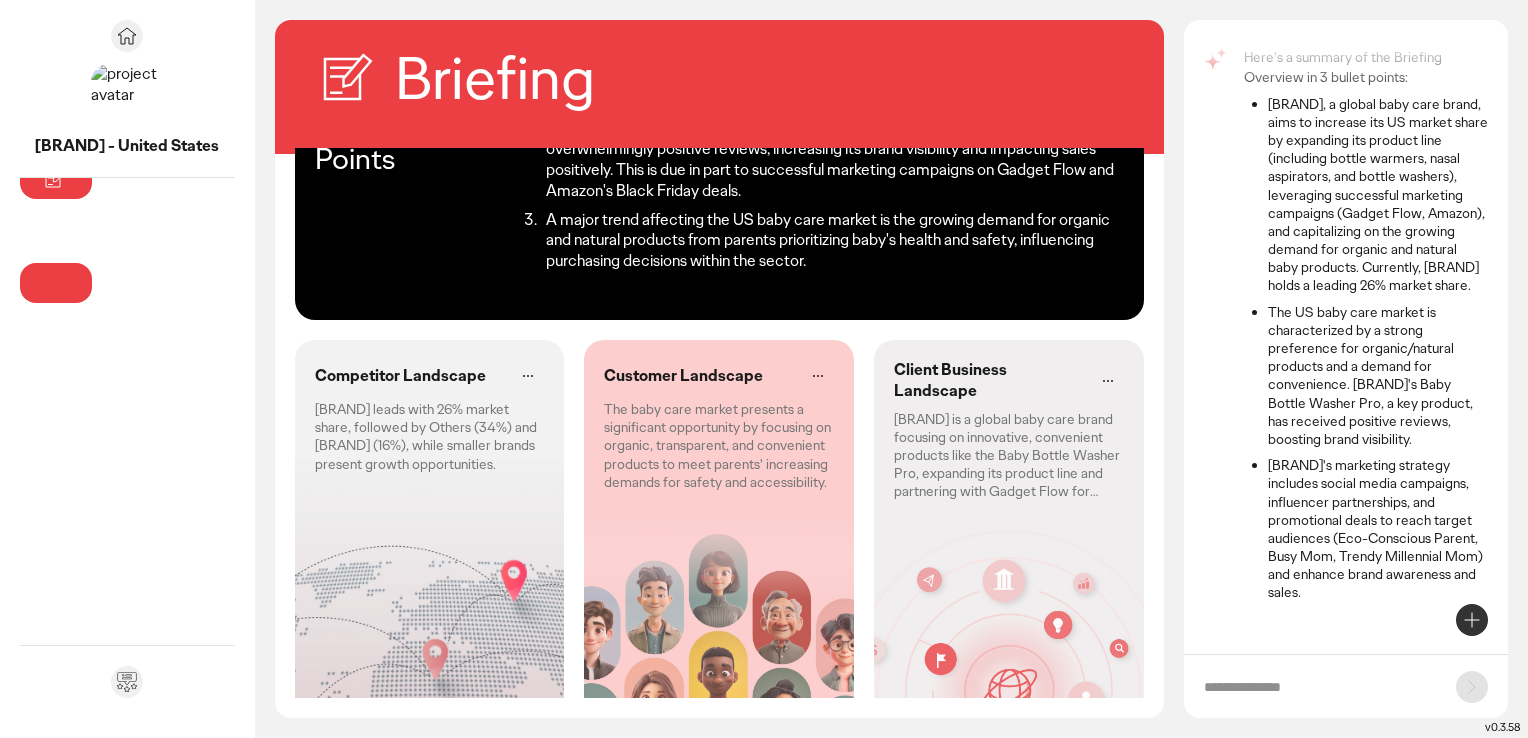 click on "The baby care market presents a significant opportunity by focusing on organic, transparent, and convenient products to meet parents' increasing demands for safety and accessibility." 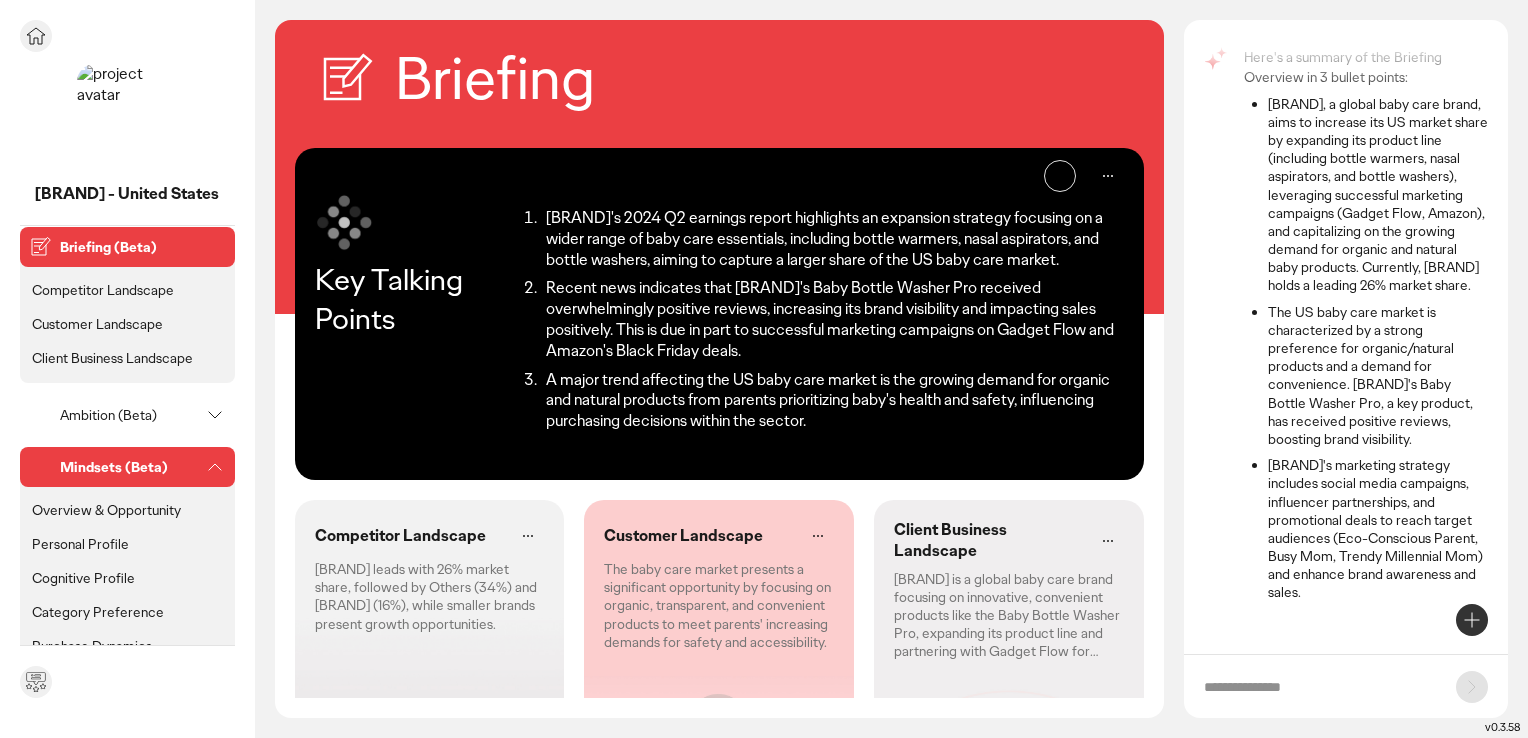 scroll, scrollTop: 0, scrollLeft: 0, axis: both 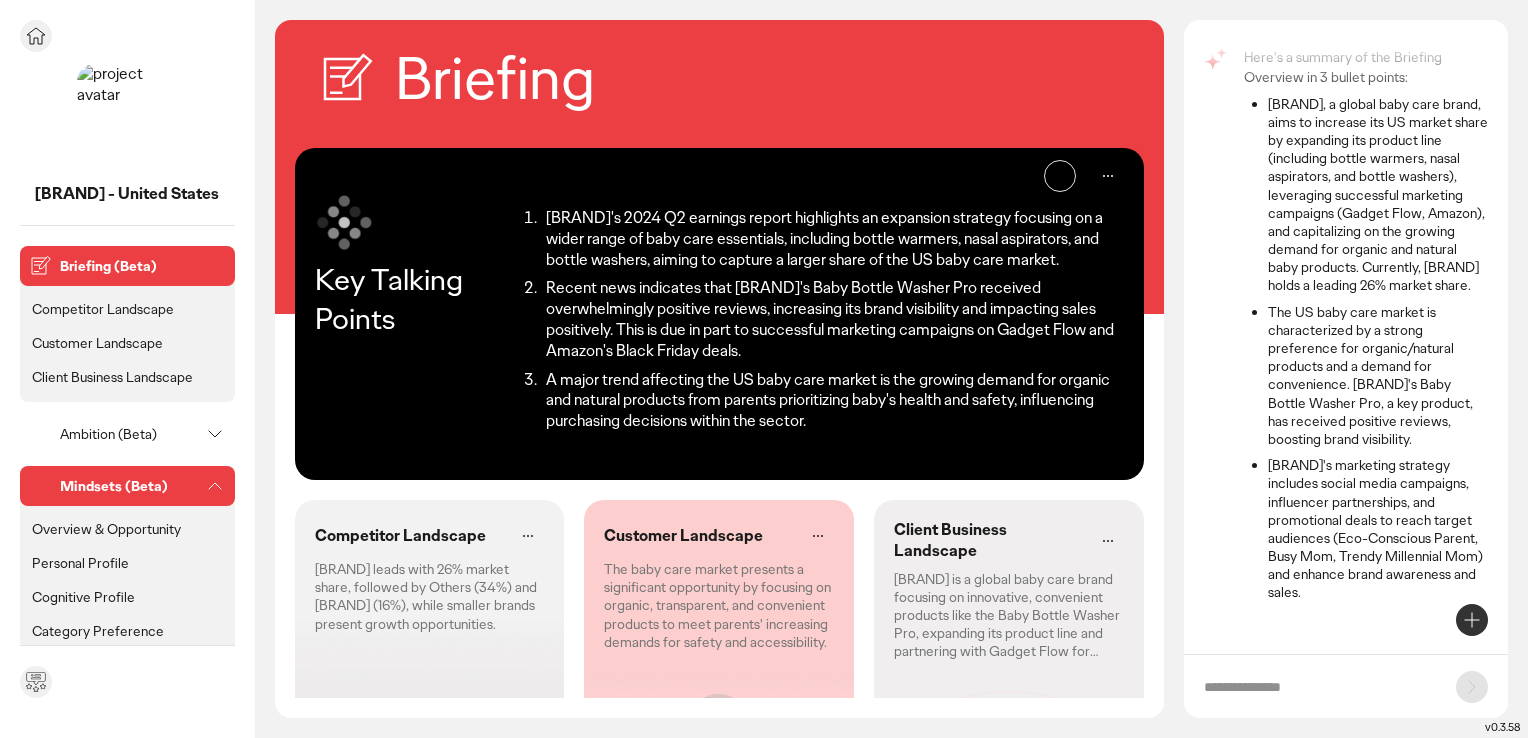 click on "Overview & Opportunity" at bounding box center (106, 529) 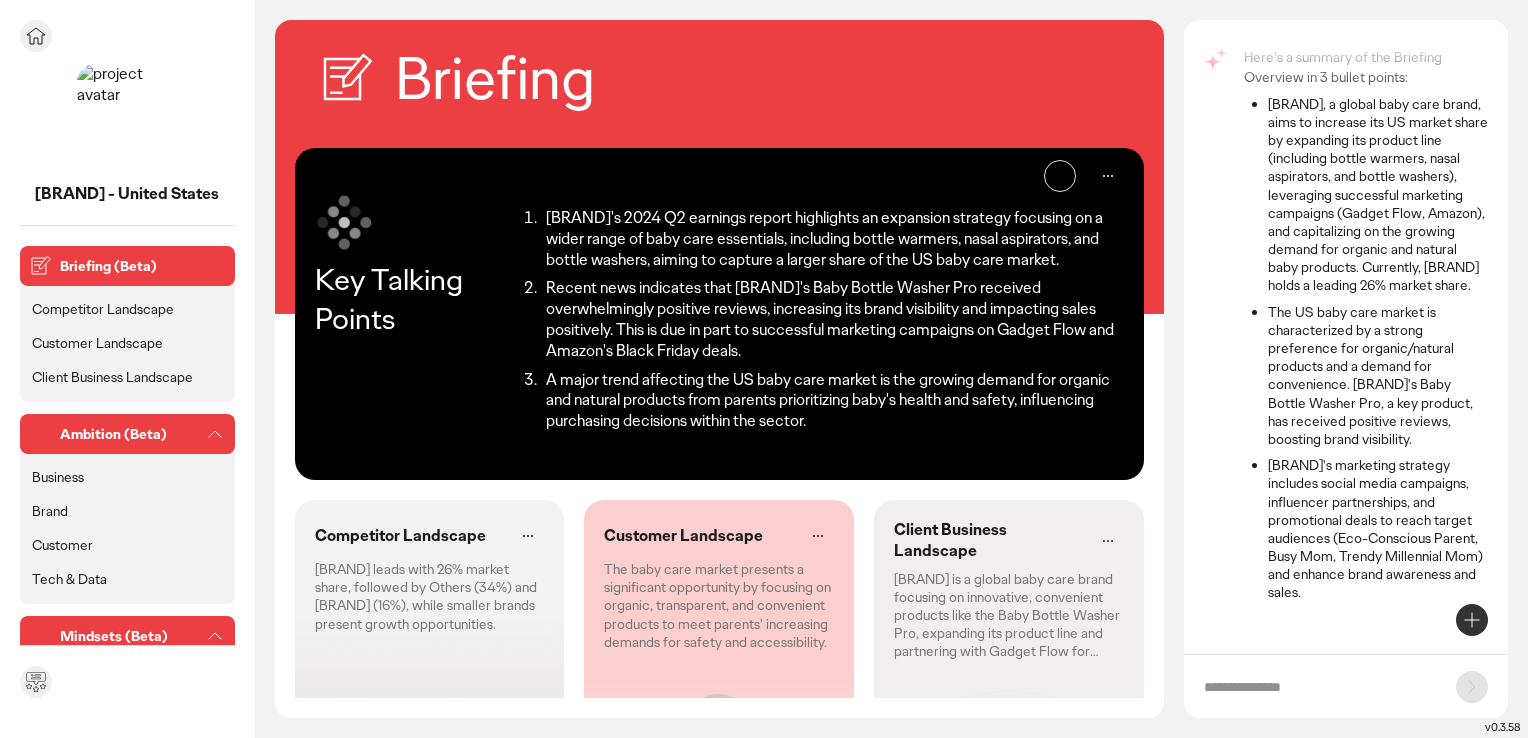click on "Business" at bounding box center [58, 477] 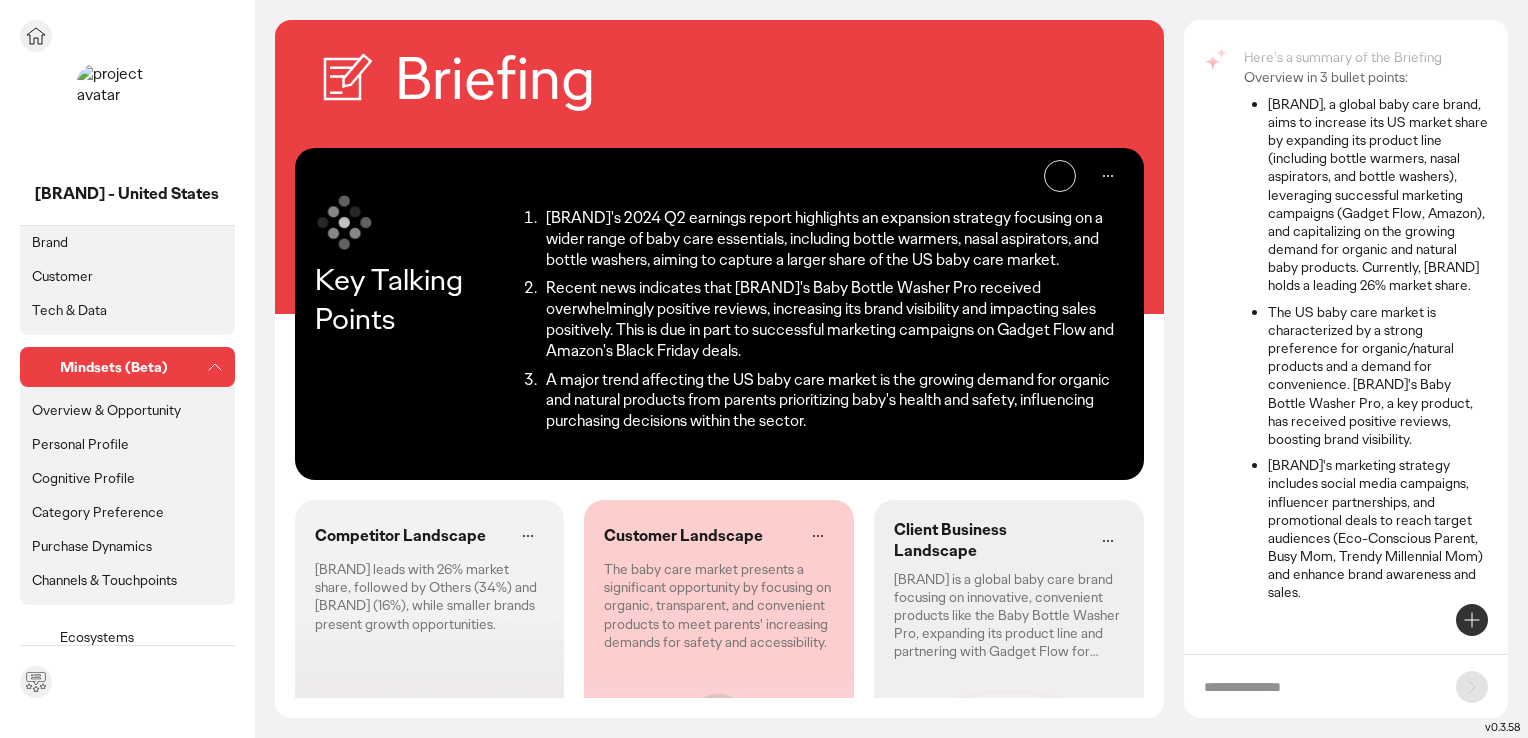 scroll, scrollTop: 400, scrollLeft: 0, axis: vertical 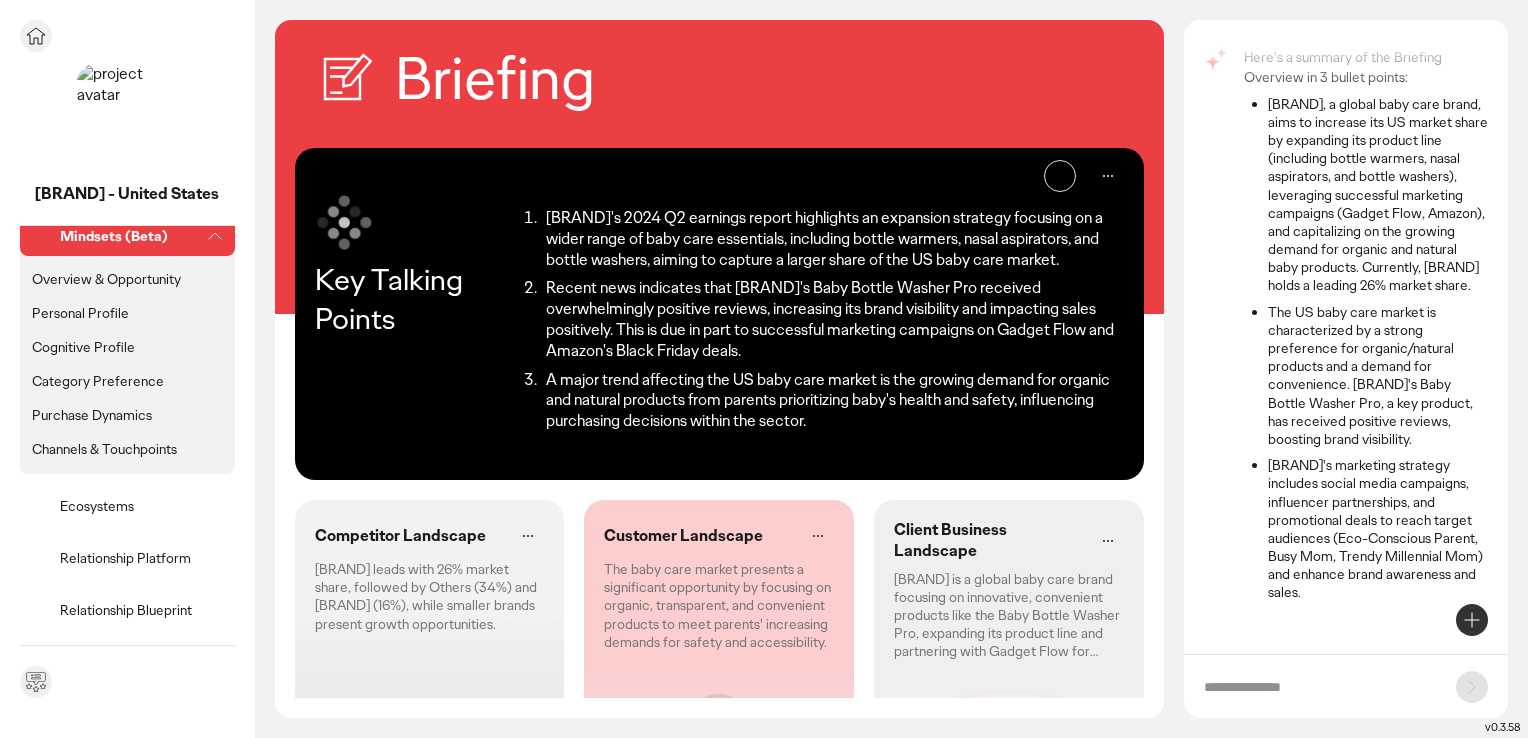 click on "Overview & Opportunity" at bounding box center (106, 279) 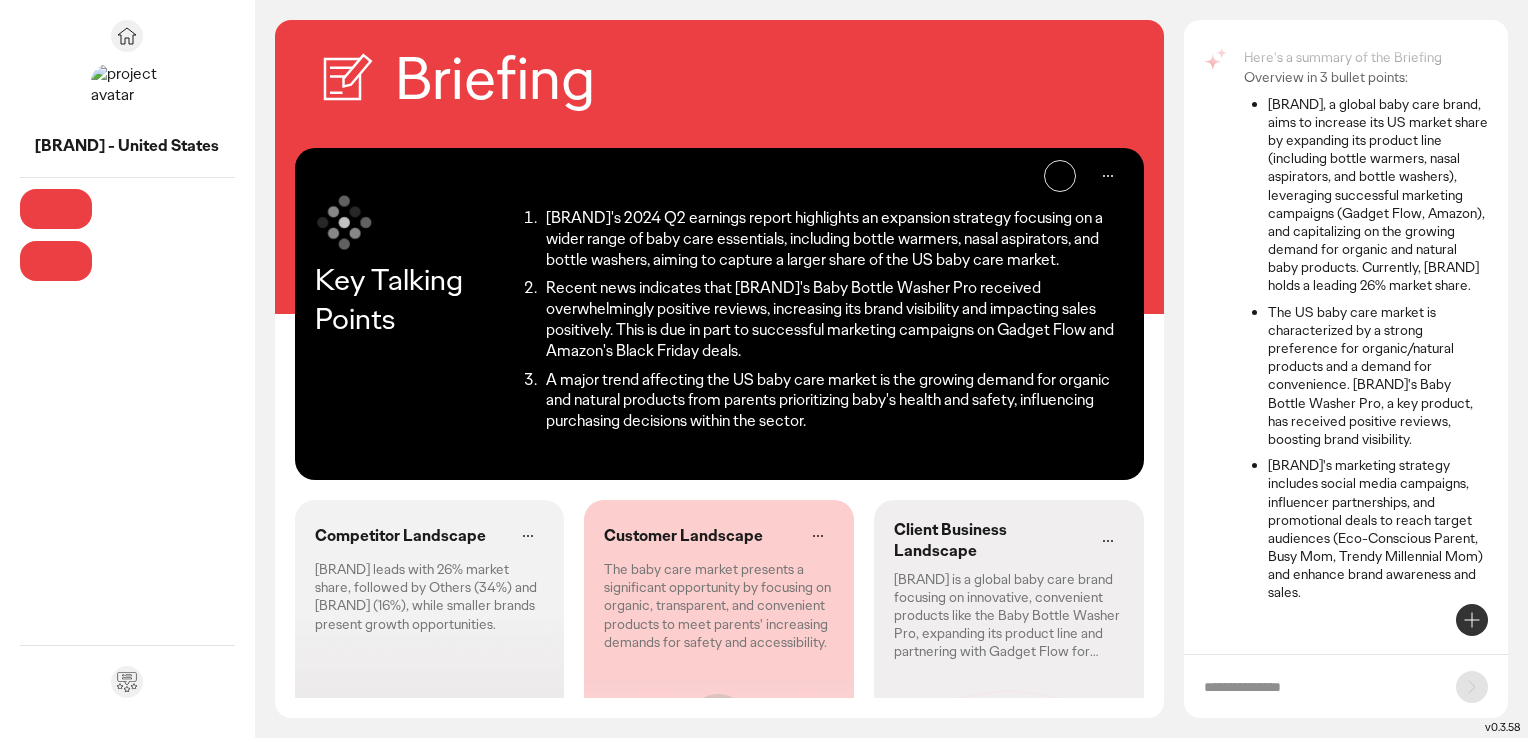scroll, scrollTop: 39, scrollLeft: 0, axis: vertical 